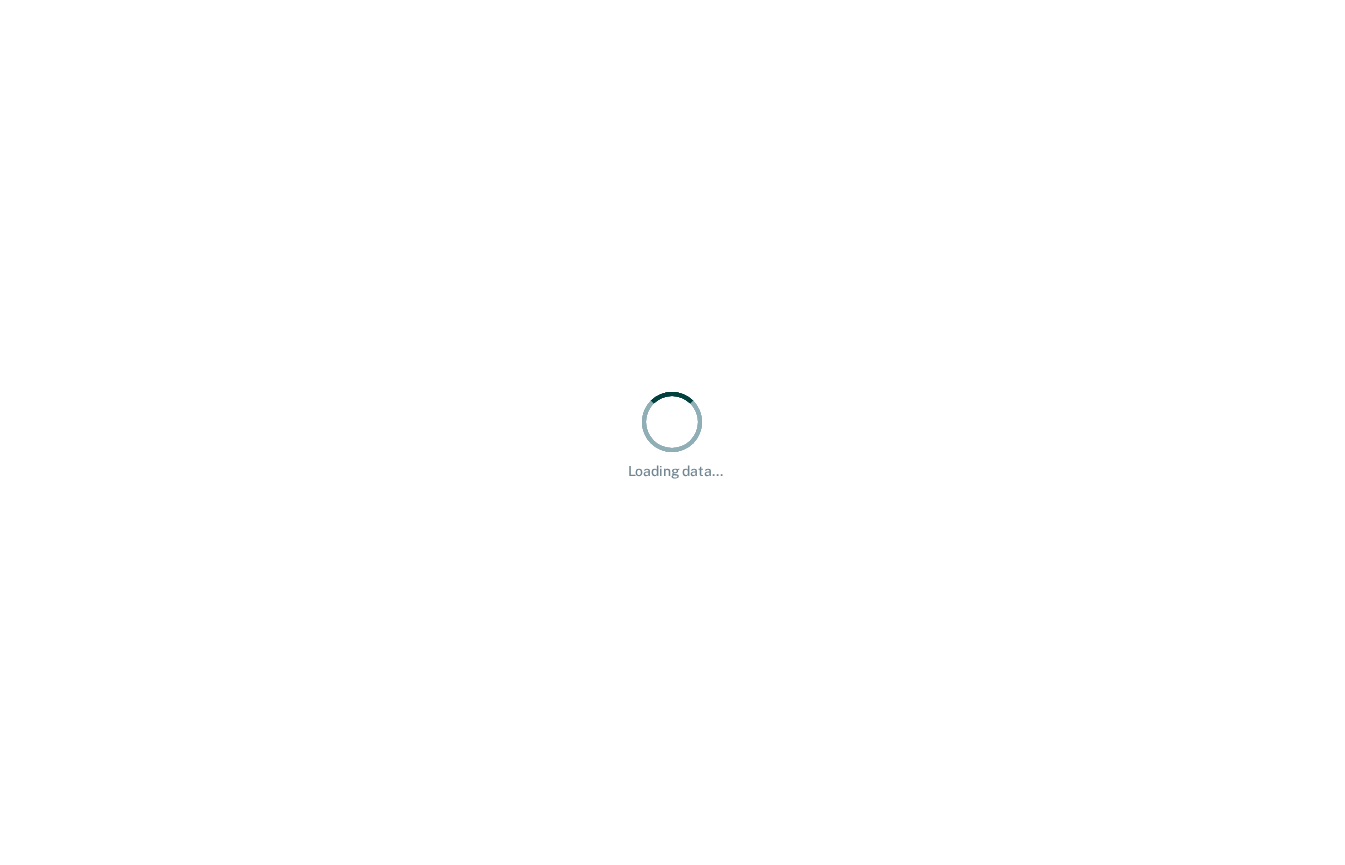 scroll, scrollTop: 0, scrollLeft: 0, axis: both 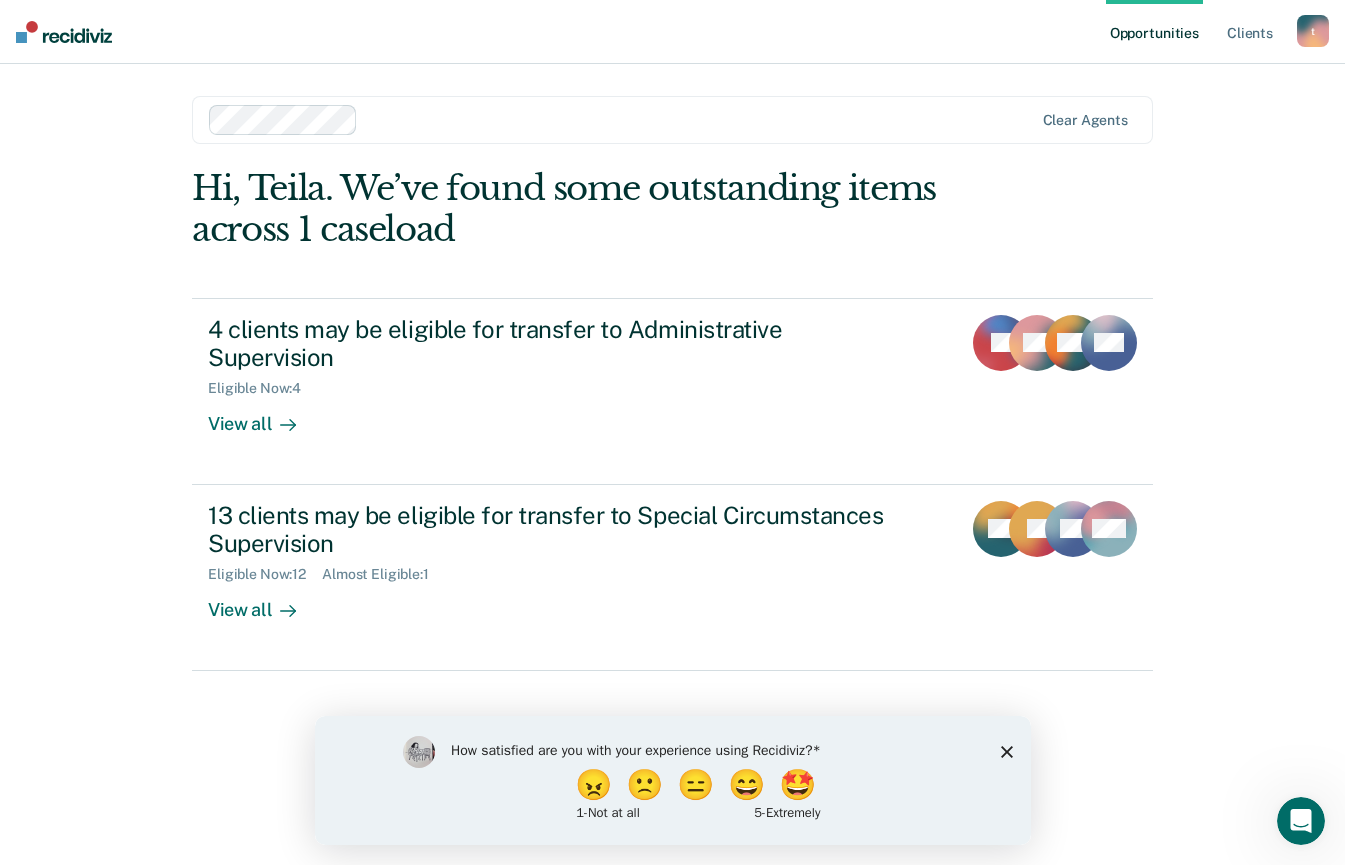 click 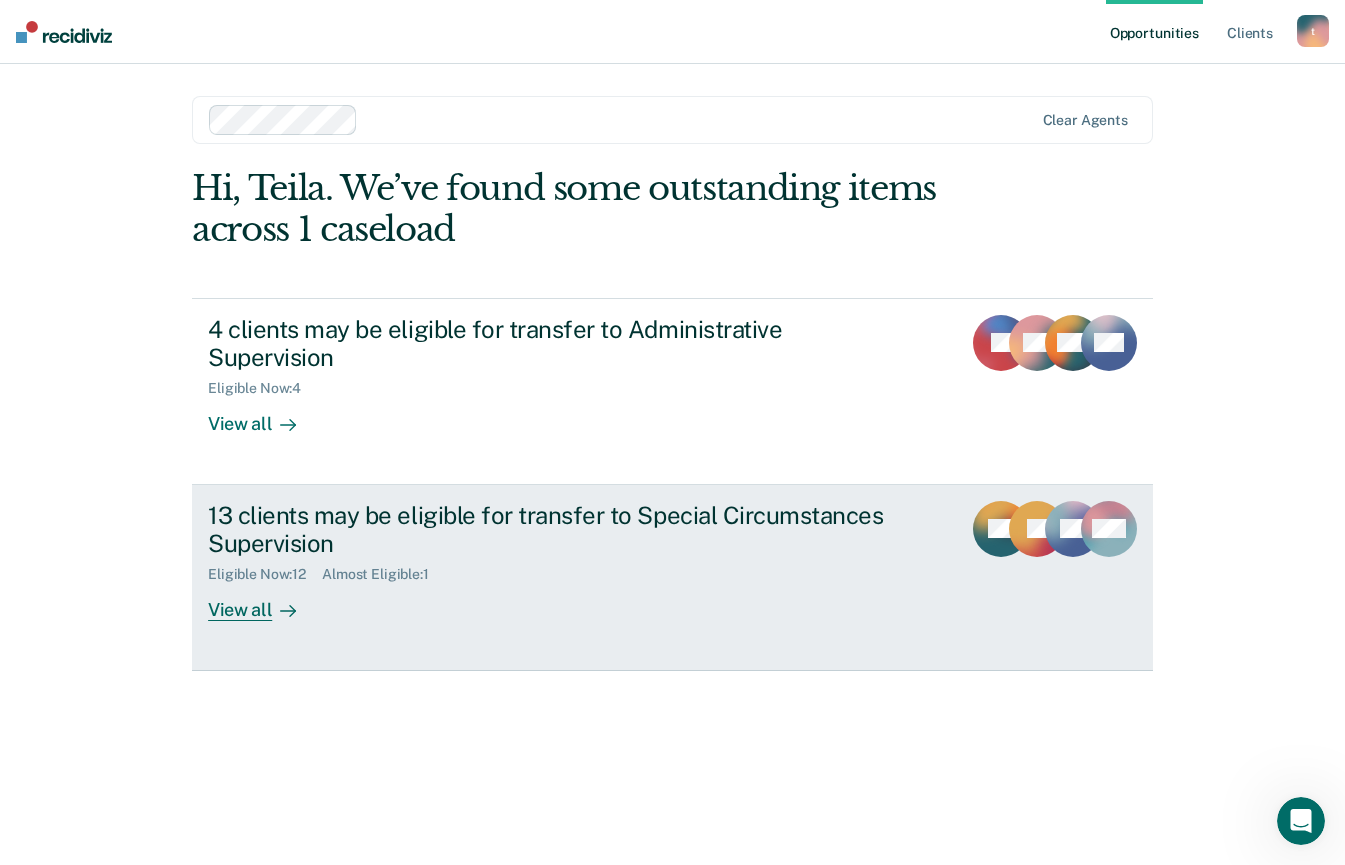 click on "View all" at bounding box center (264, 602) 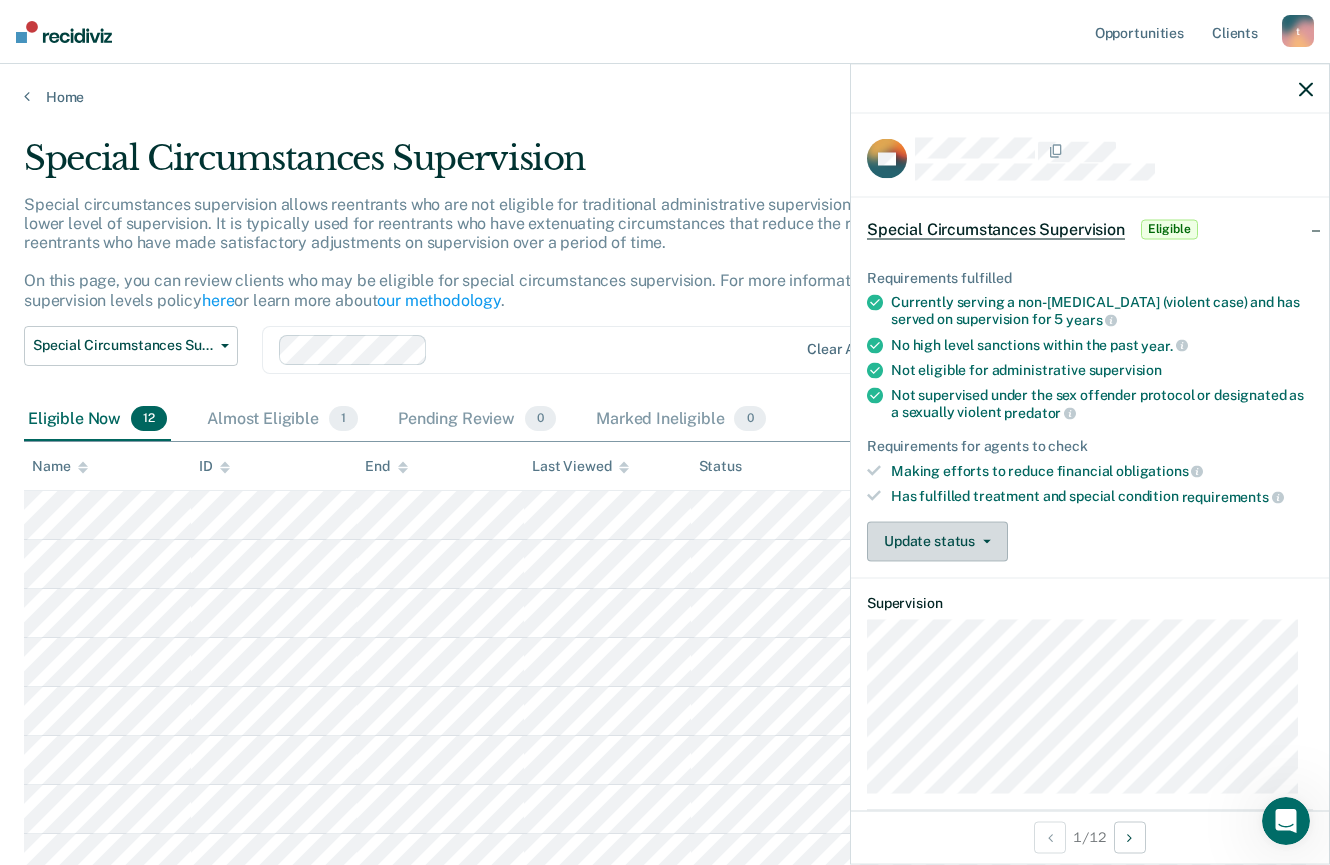 click on "Update status" at bounding box center (937, 541) 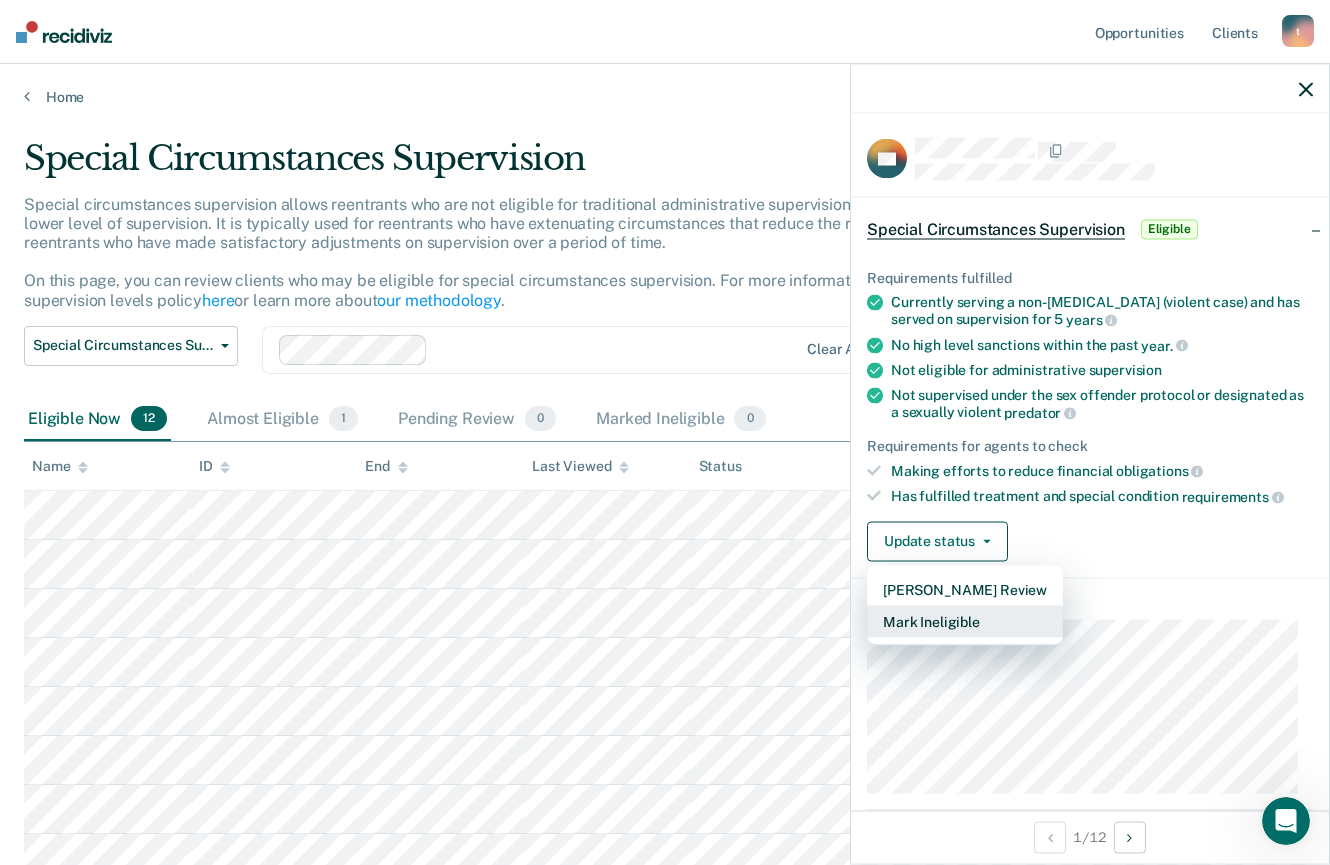 click on "Mark Ineligible" at bounding box center (965, 621) 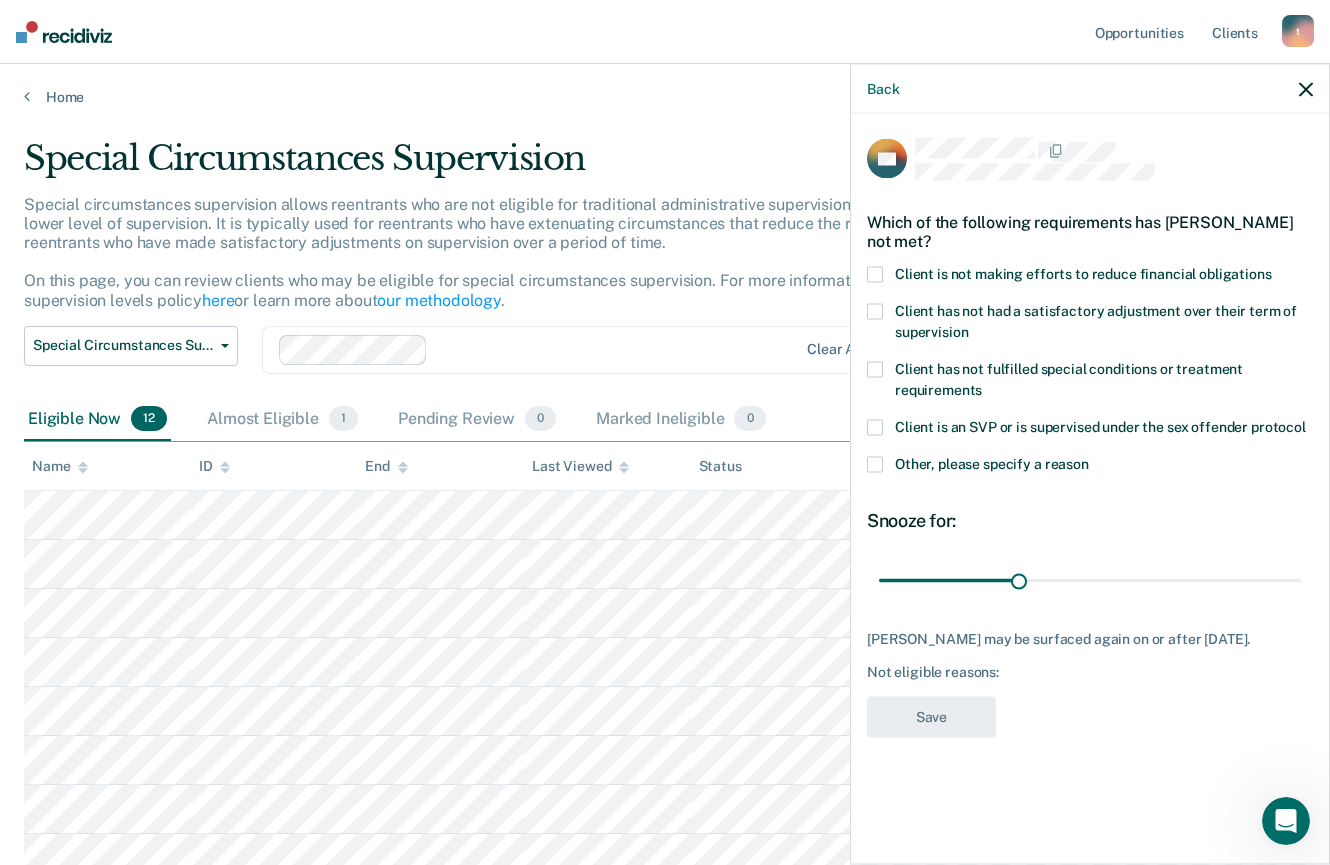 click at bounding box center [875, 275] 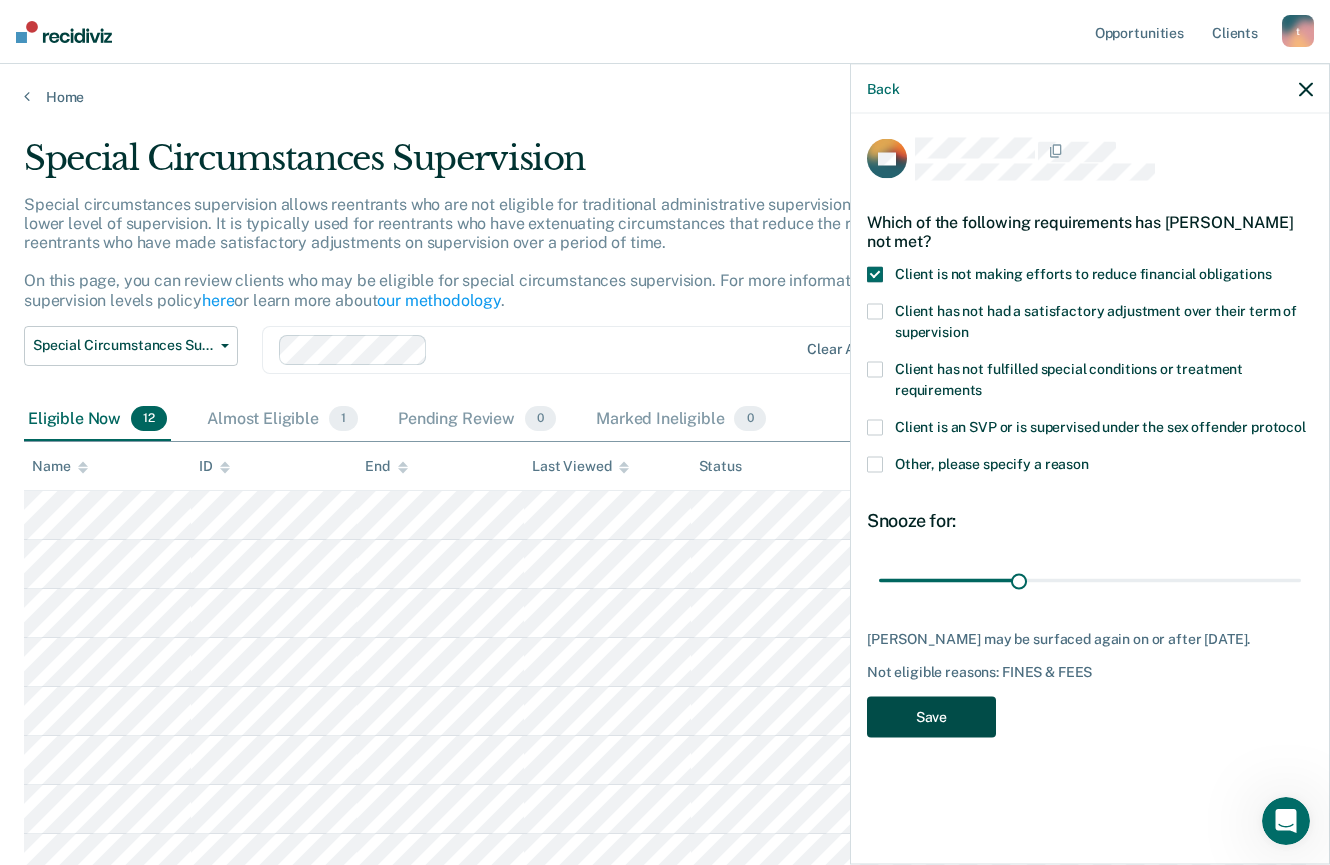 click on "Save" at bounding box center (931, 717) 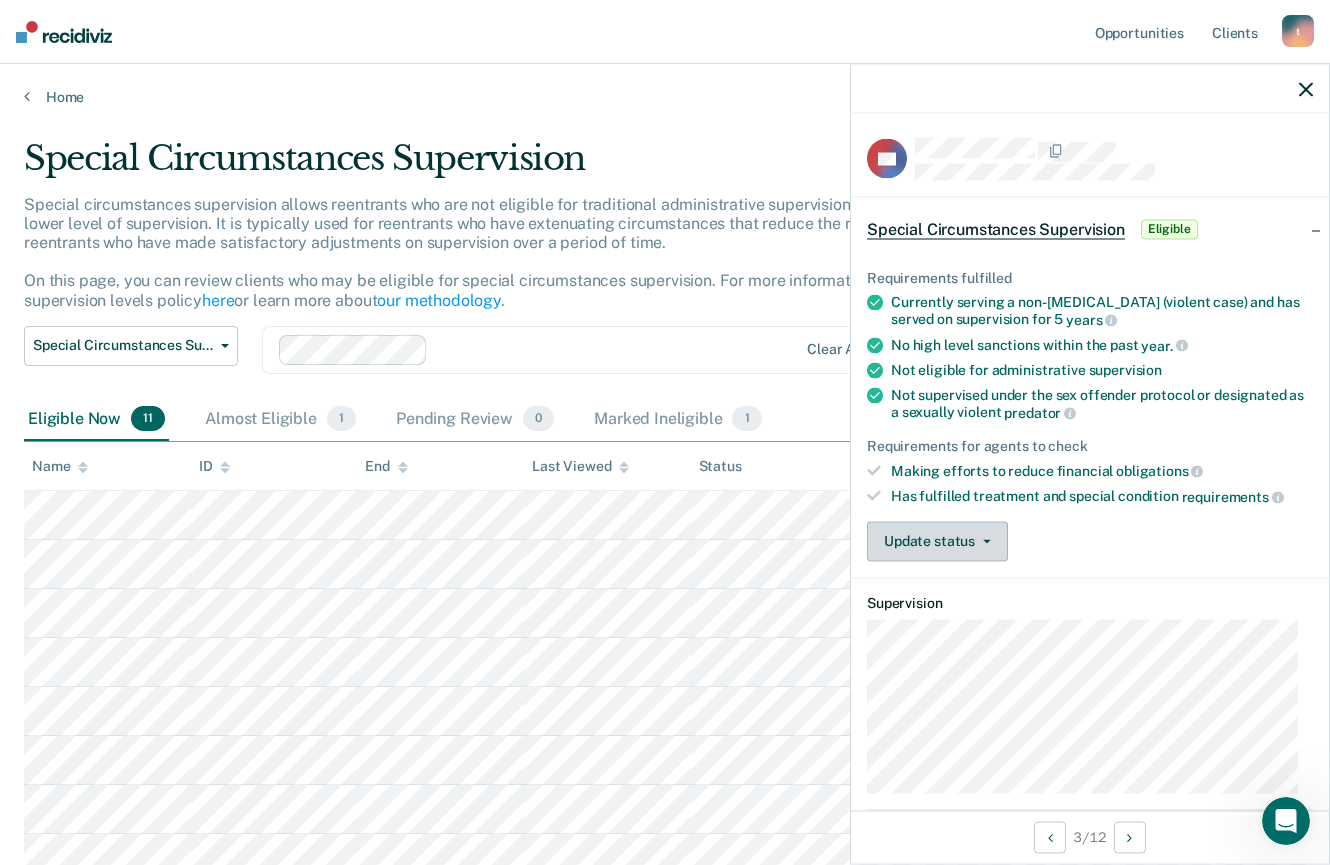 click on "Update status" at bounding box center (937, 541) 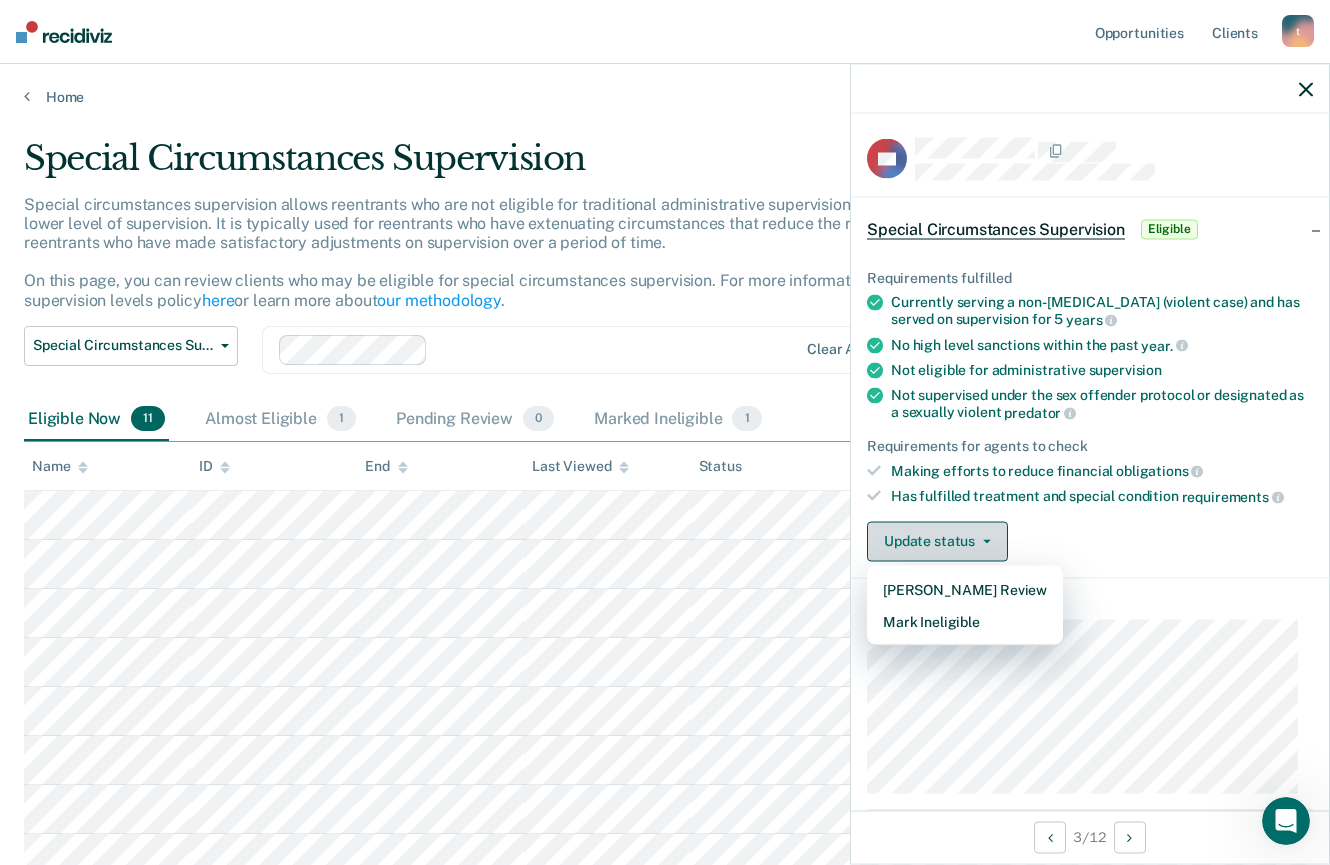 click on "Update status" at bounding box center [937, 541] 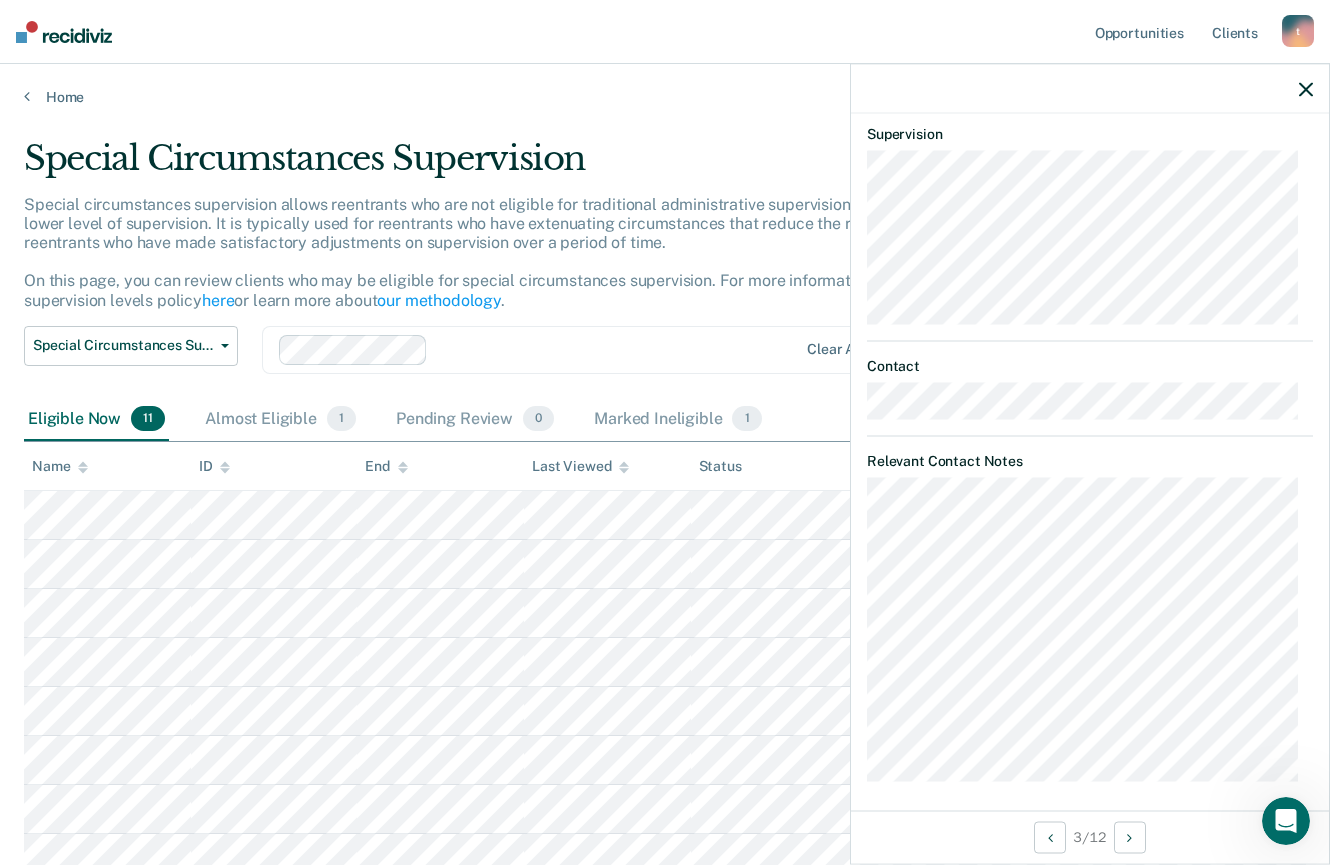 scroll, scrollTop: 476, scrollLeft: 0, axis: vertical 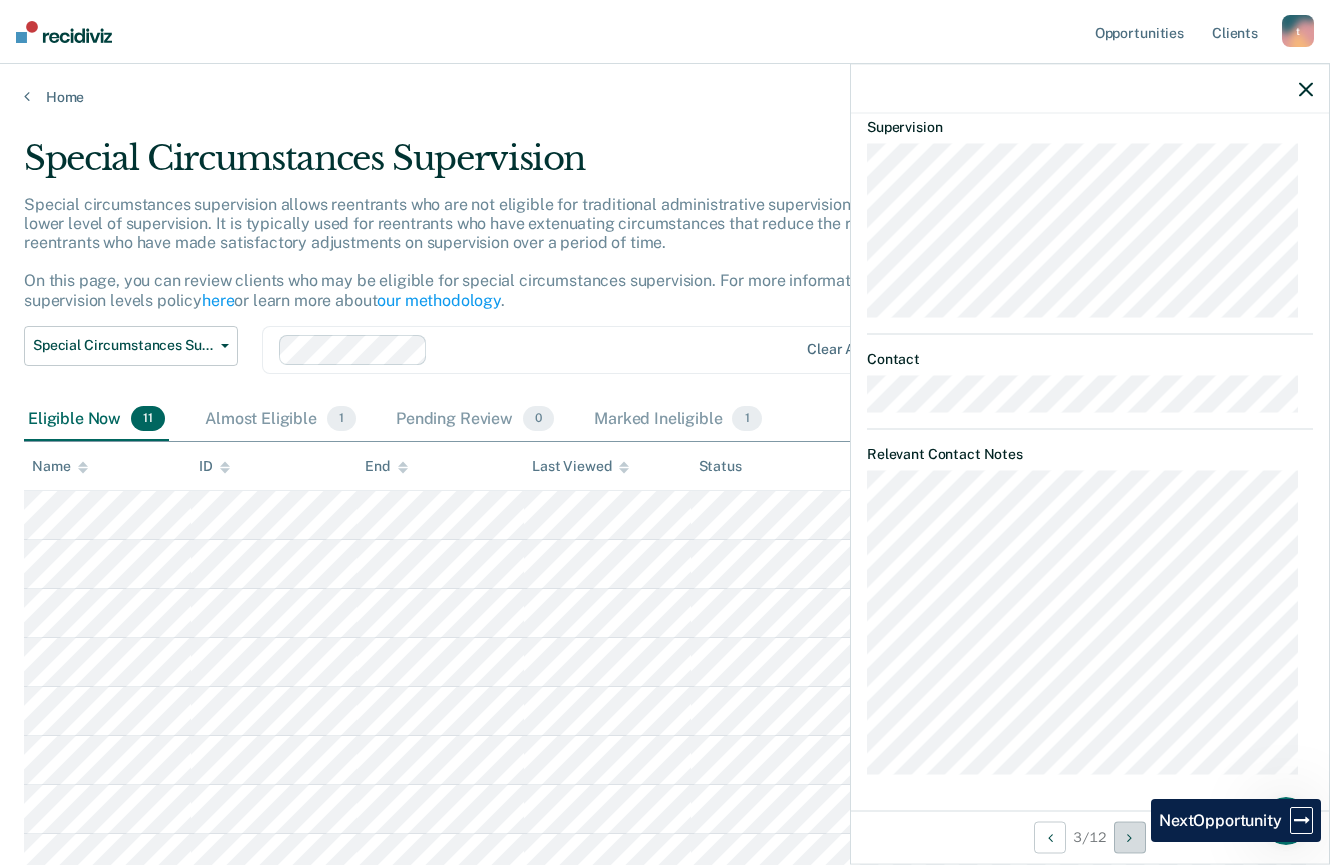 click at bounding box center (1130, 837) 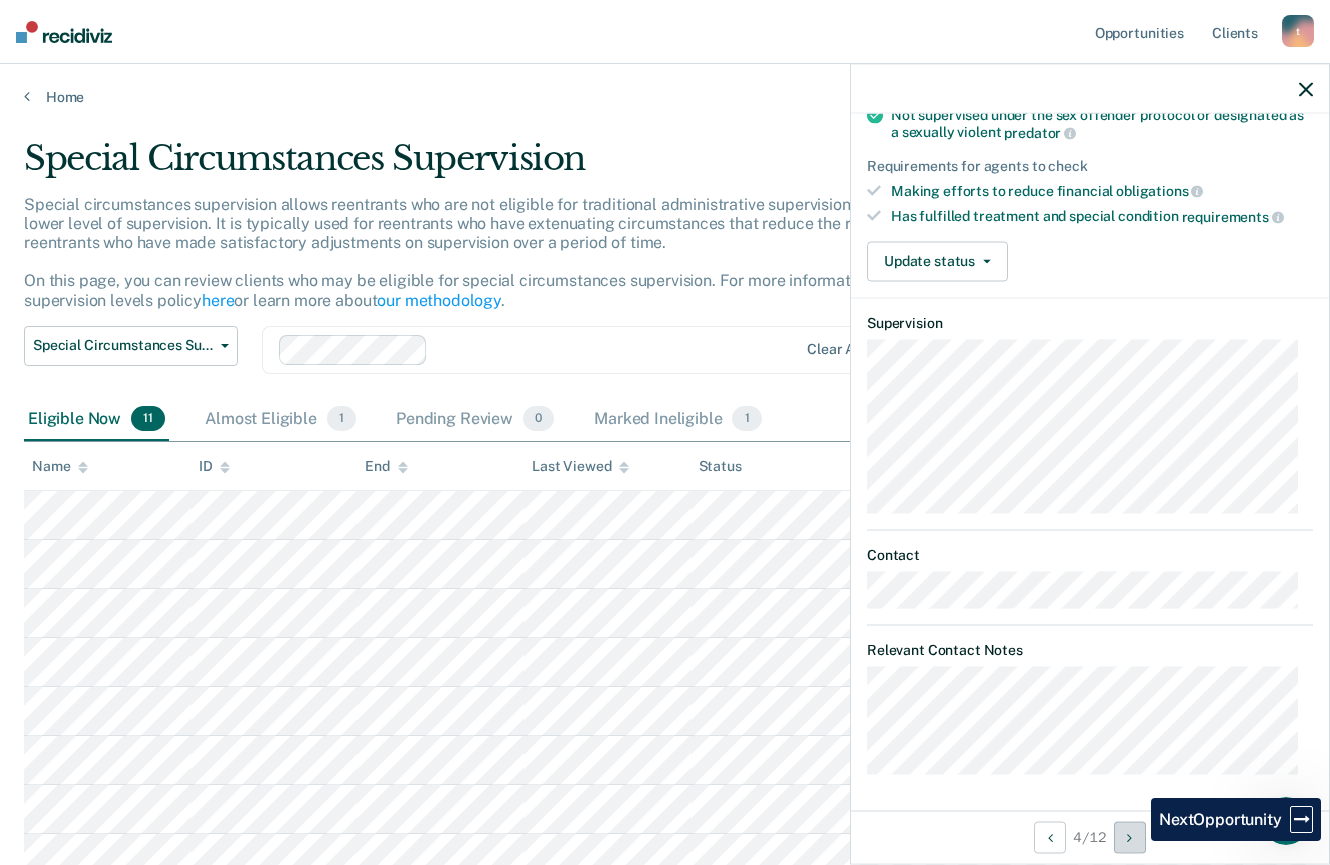 click at bounding box center (1130, 837) 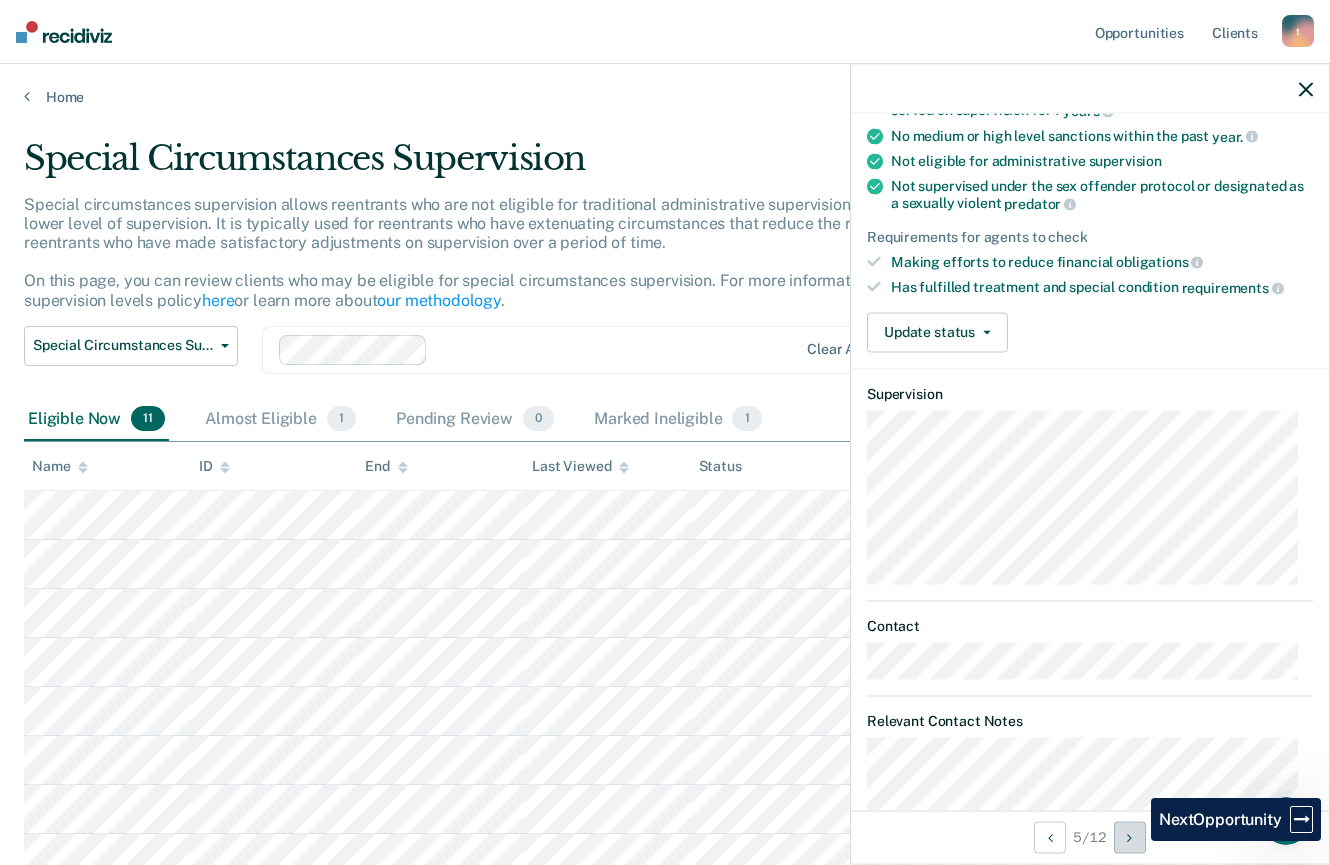 click at bounding box center (1130, 837) 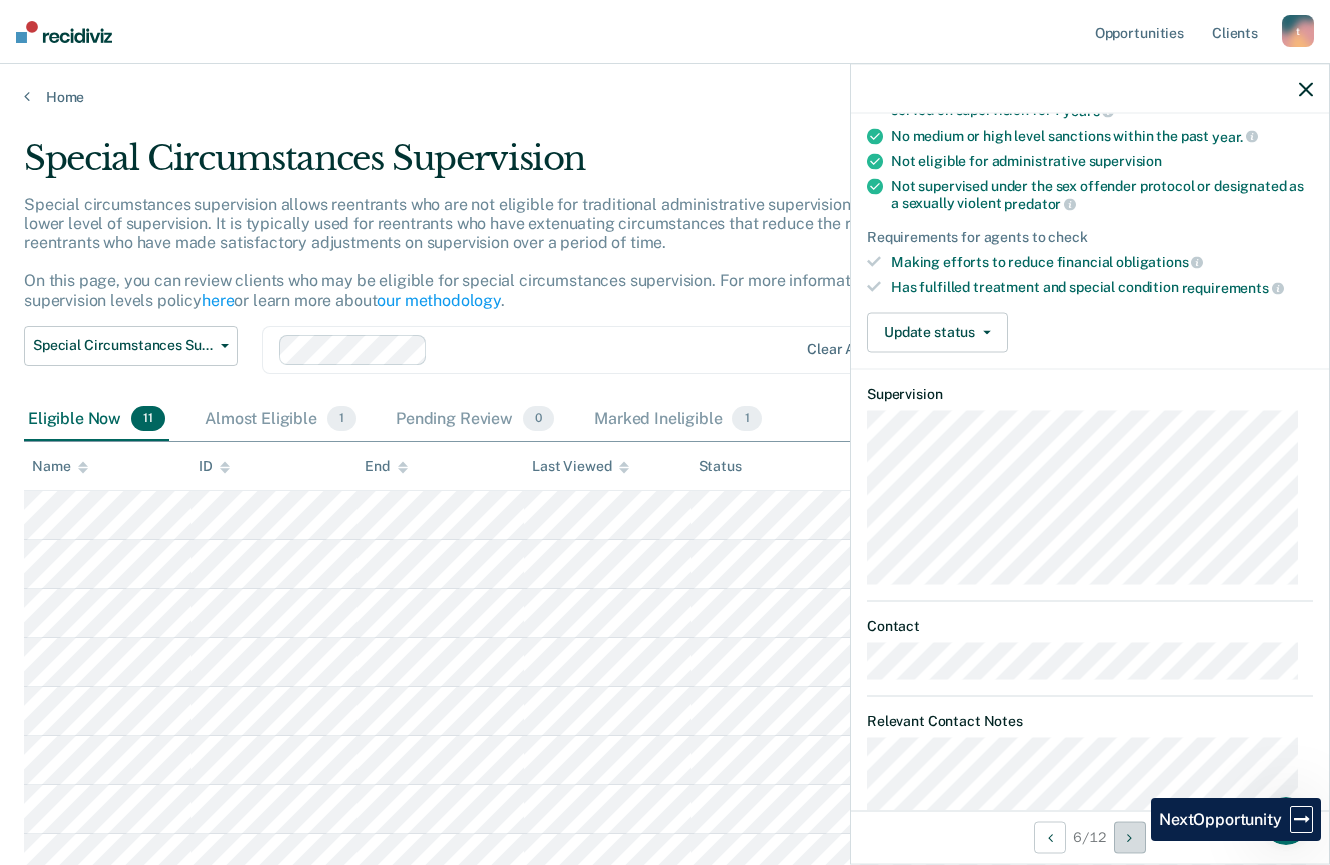 scroll, scrollTop: 476, scrollLeft: 0, axis: vertical 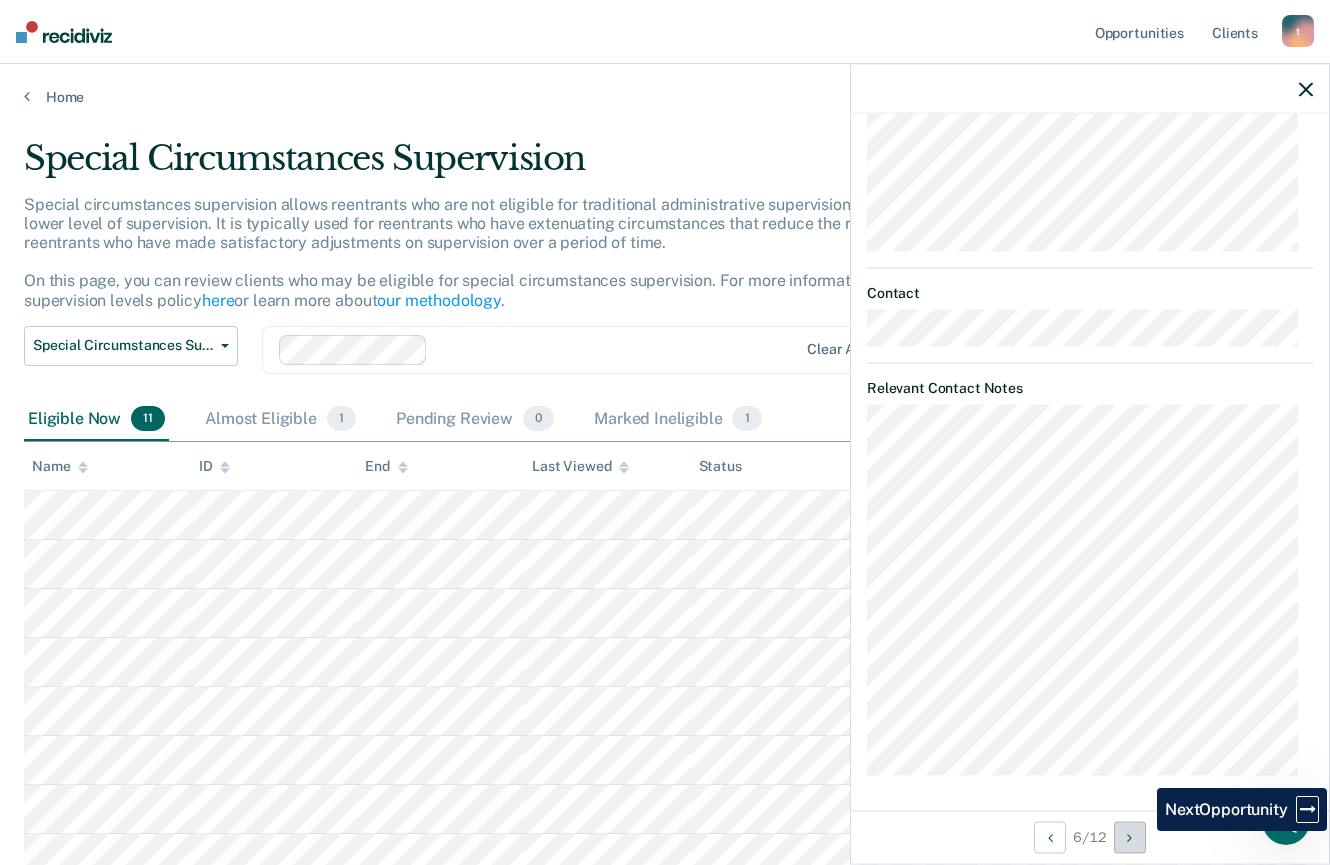 click at bounding box center [1130, 837] 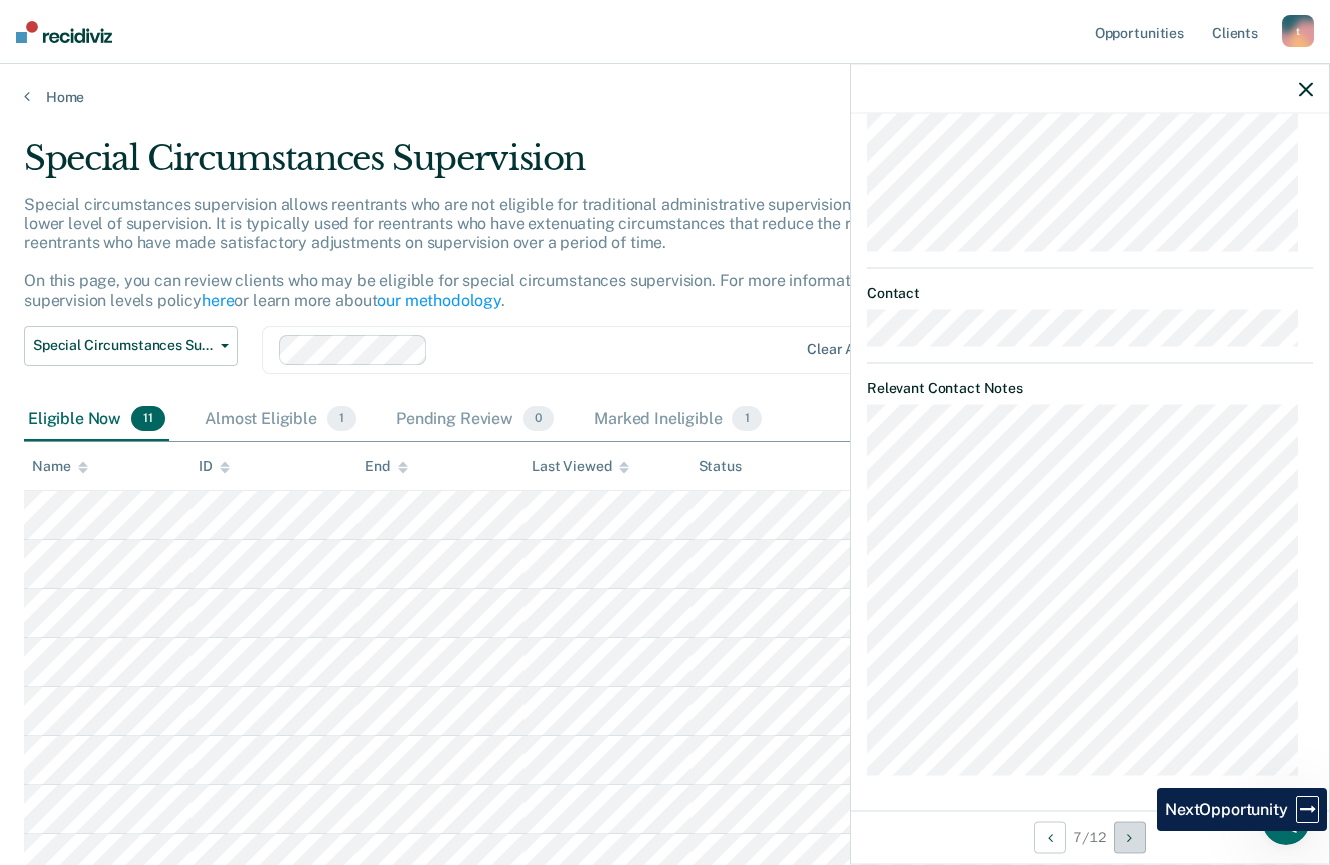 scroll, scrollTop: 280, scrollLeft: 0, axis: vertical 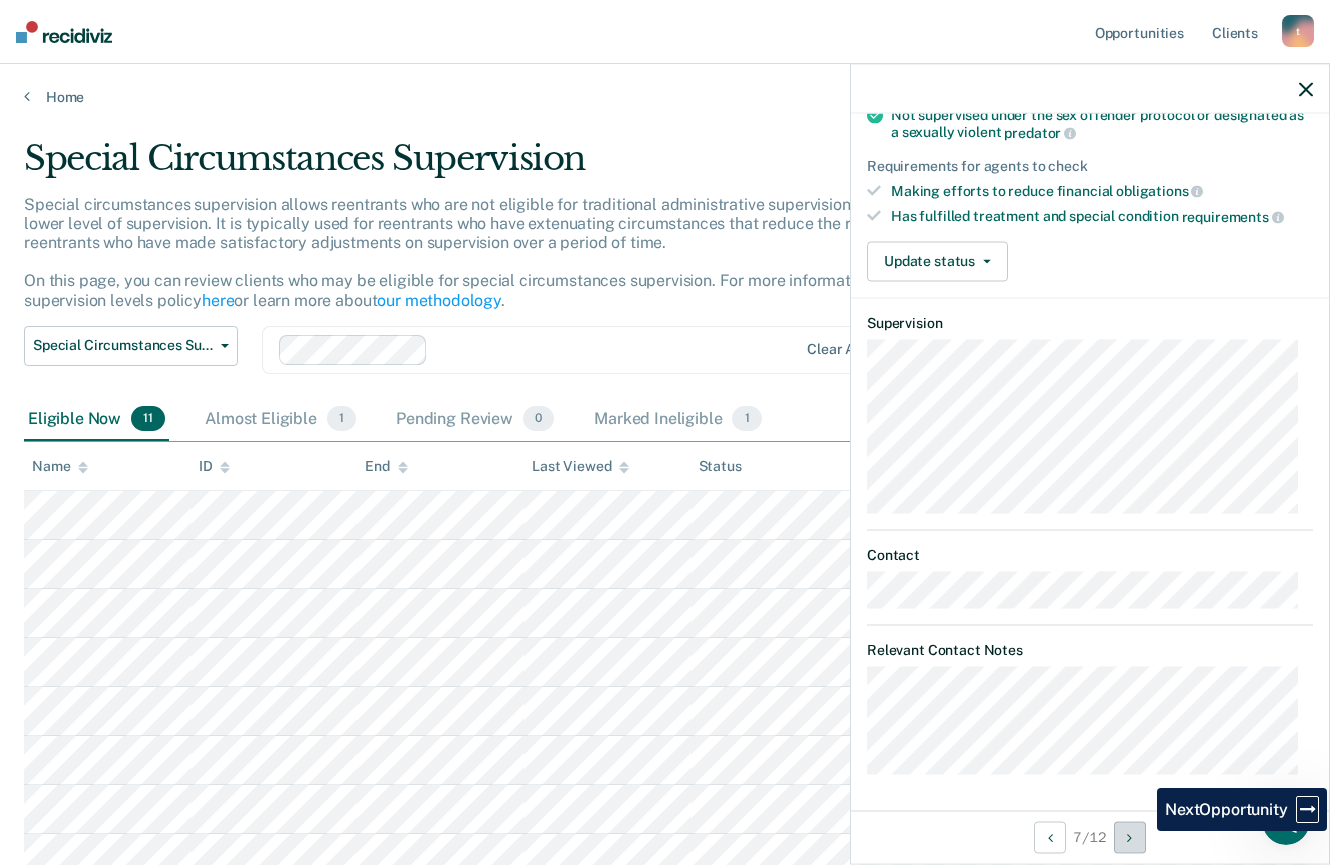 click at bounding box center [1130, 837] 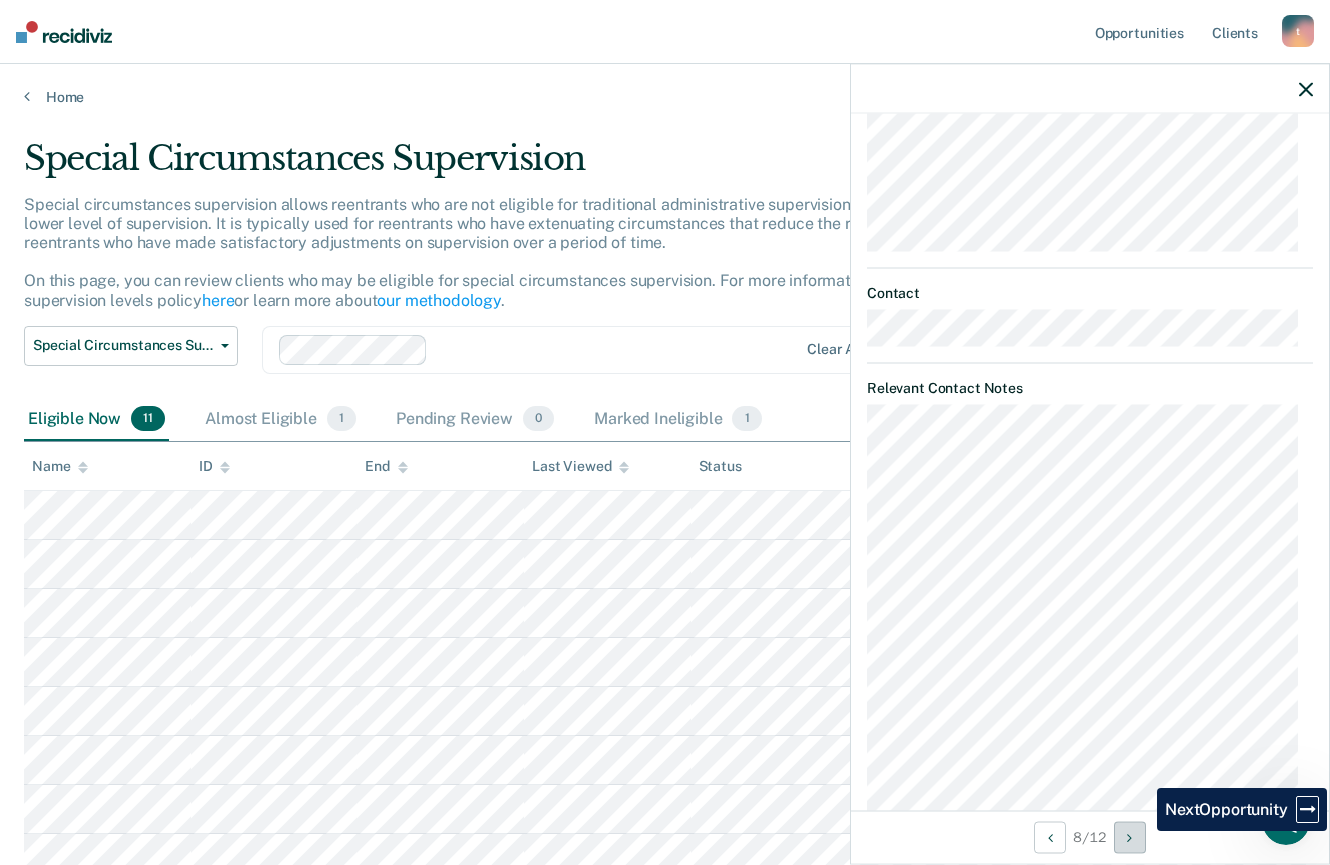 click at bounding box center (1130, 837) 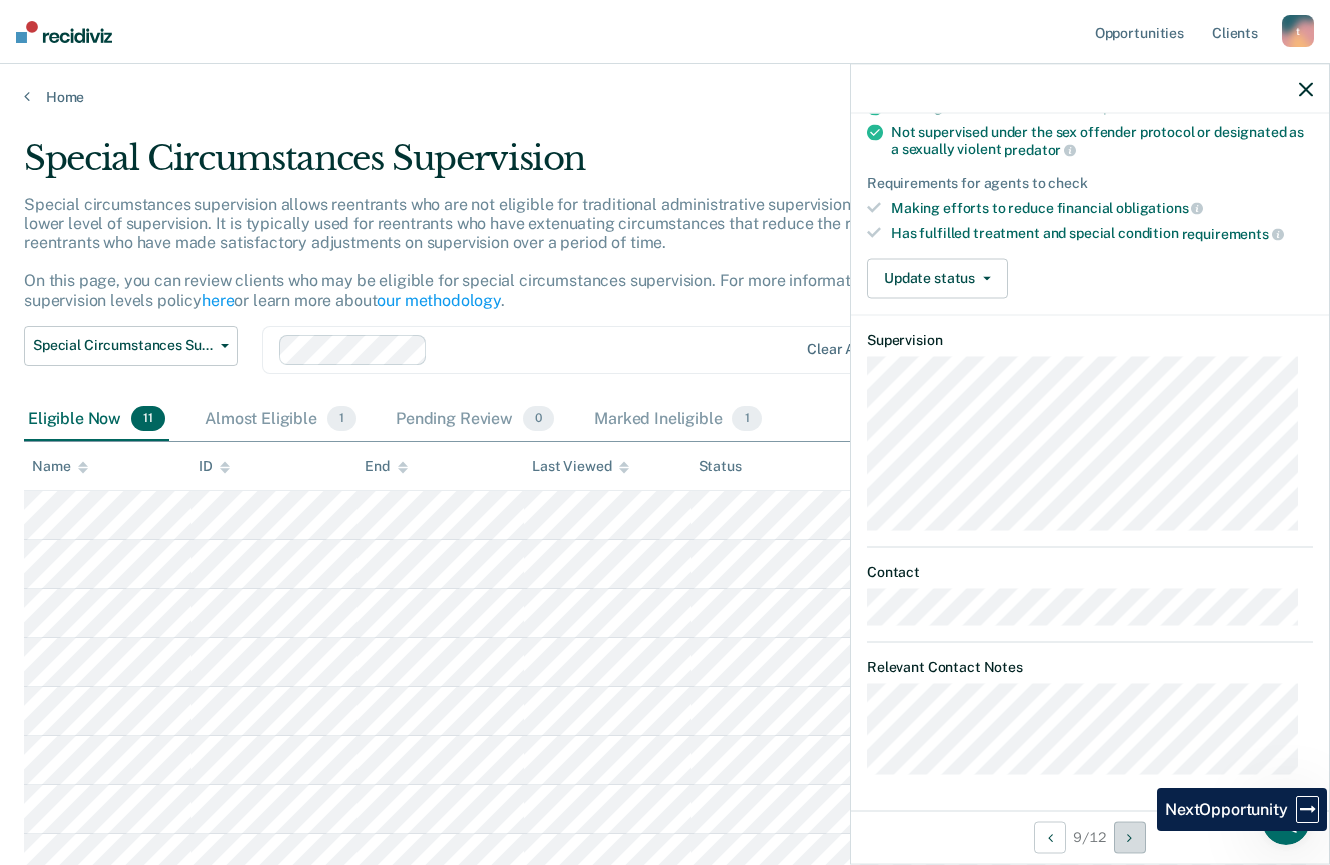 click at bounding box center (1130, 837) 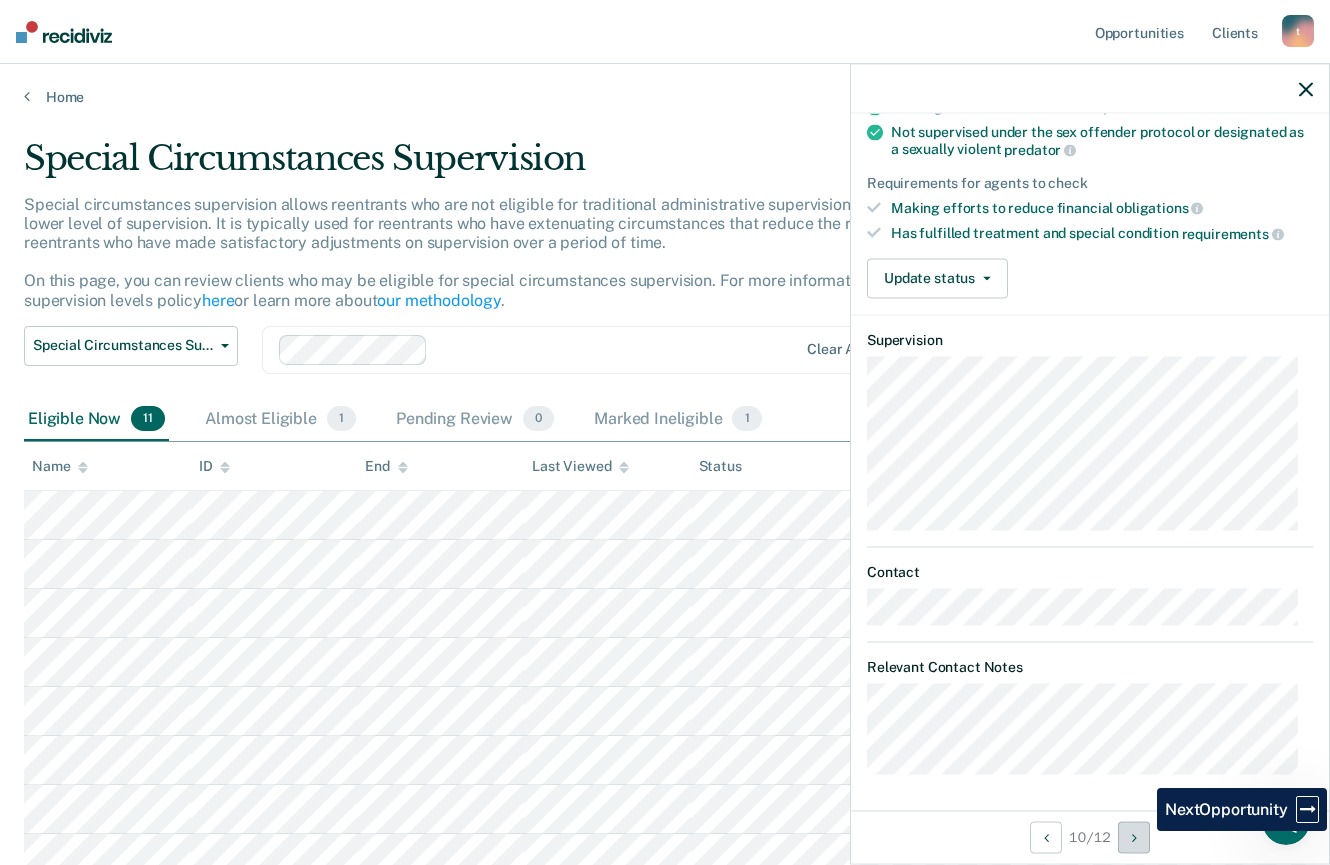 scroll, scrollTop: 280, scrollLeft: 0, axis: vertical 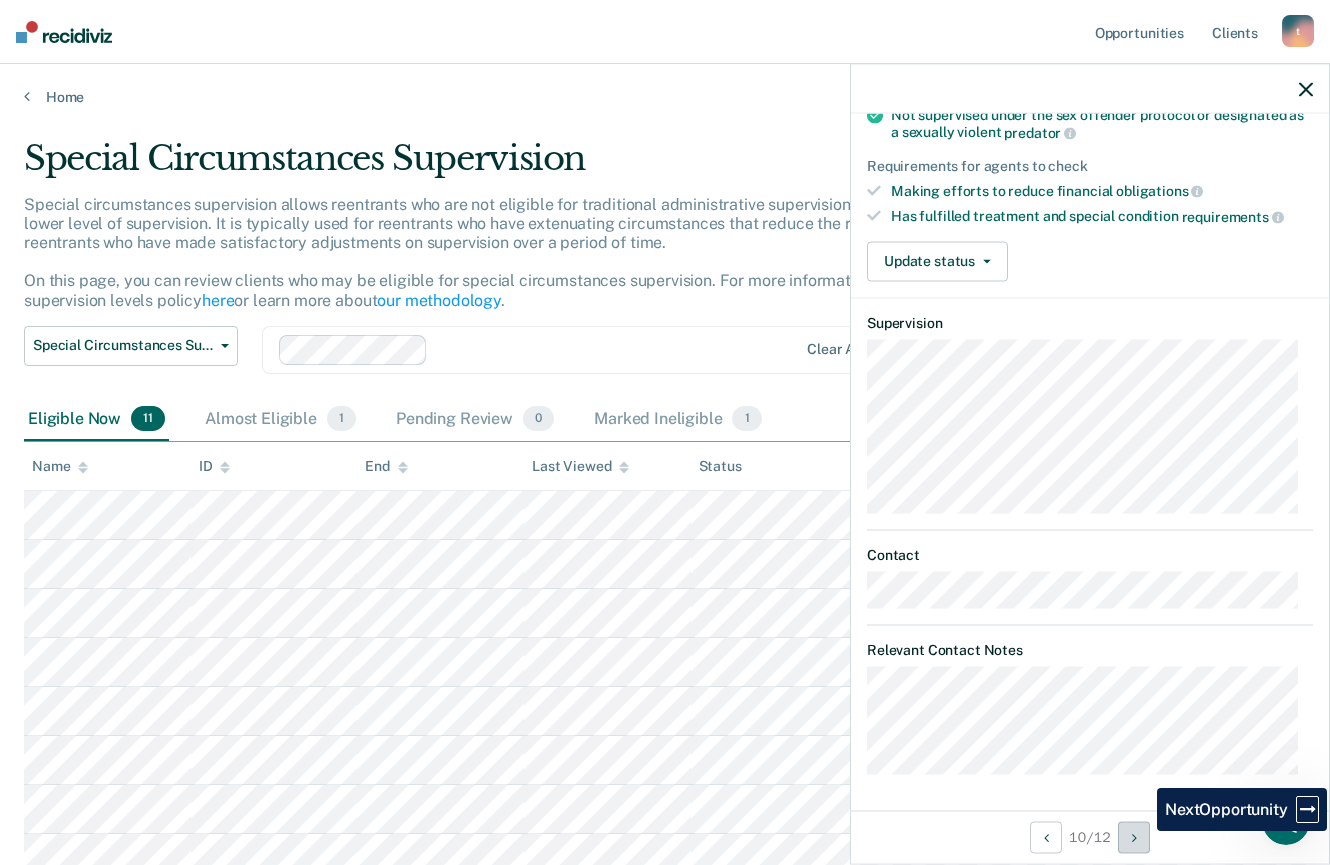 click at bounding box center (1134, 837) 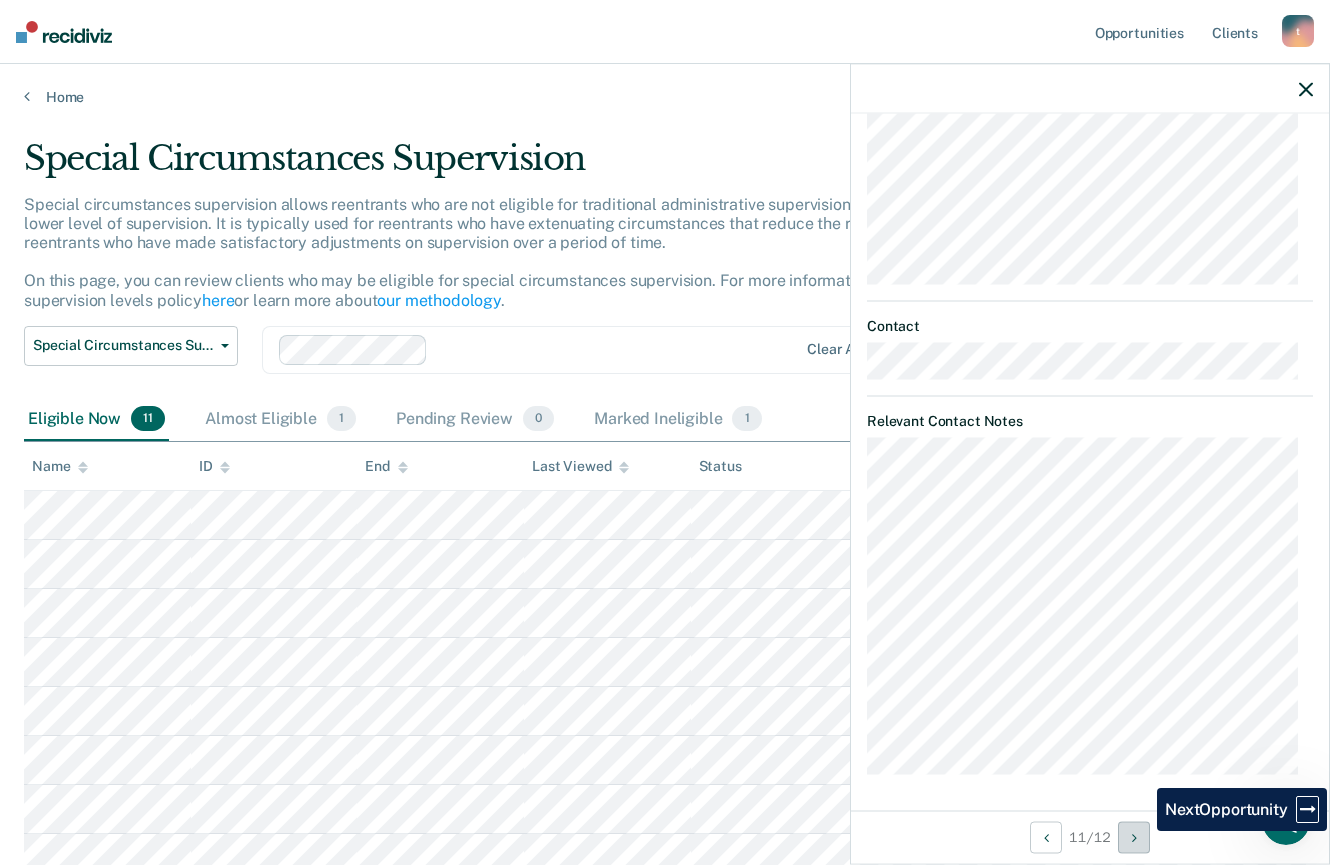 click at bounding box center (1134, 837) 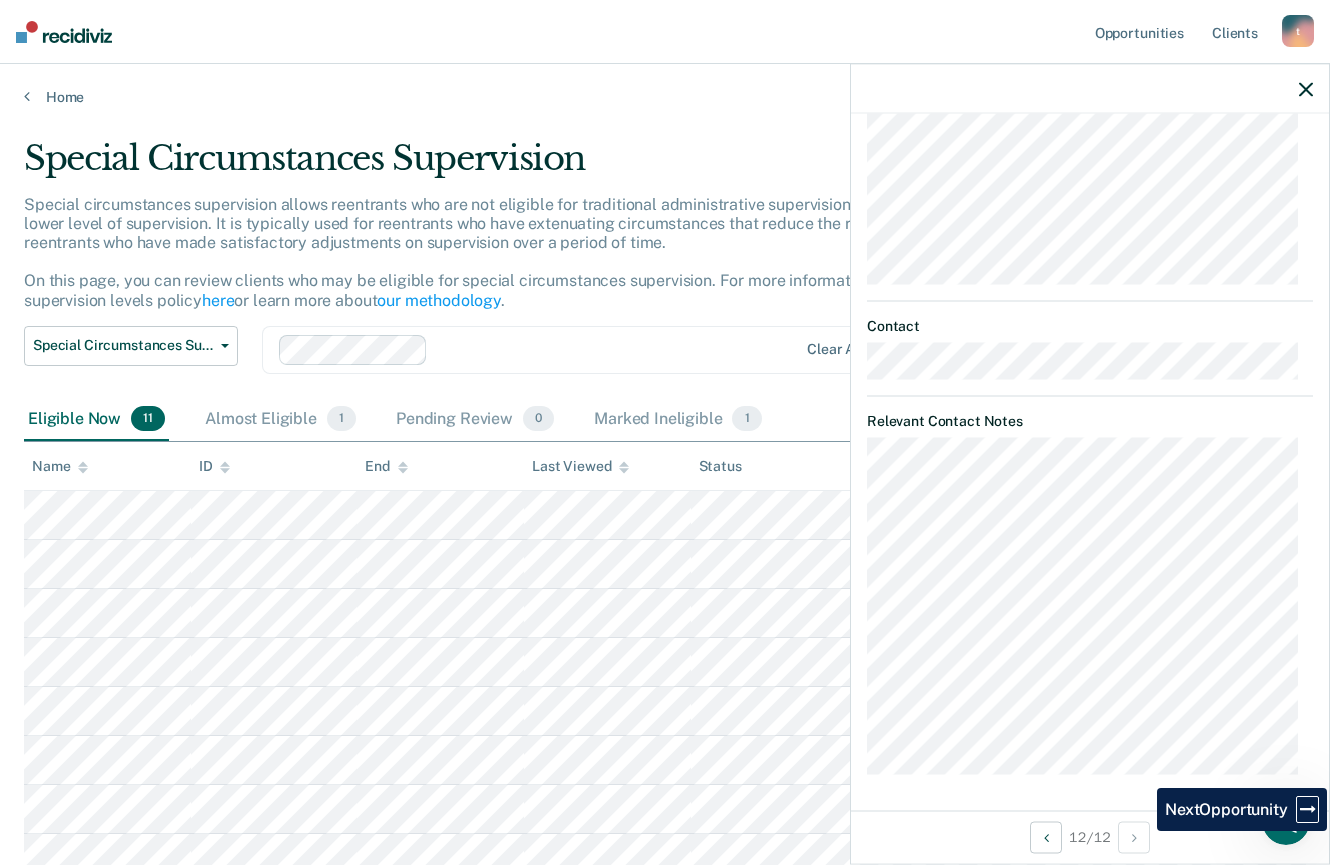 scroll, scrollTop: 321, scrollLeft: 0, axis: vertical 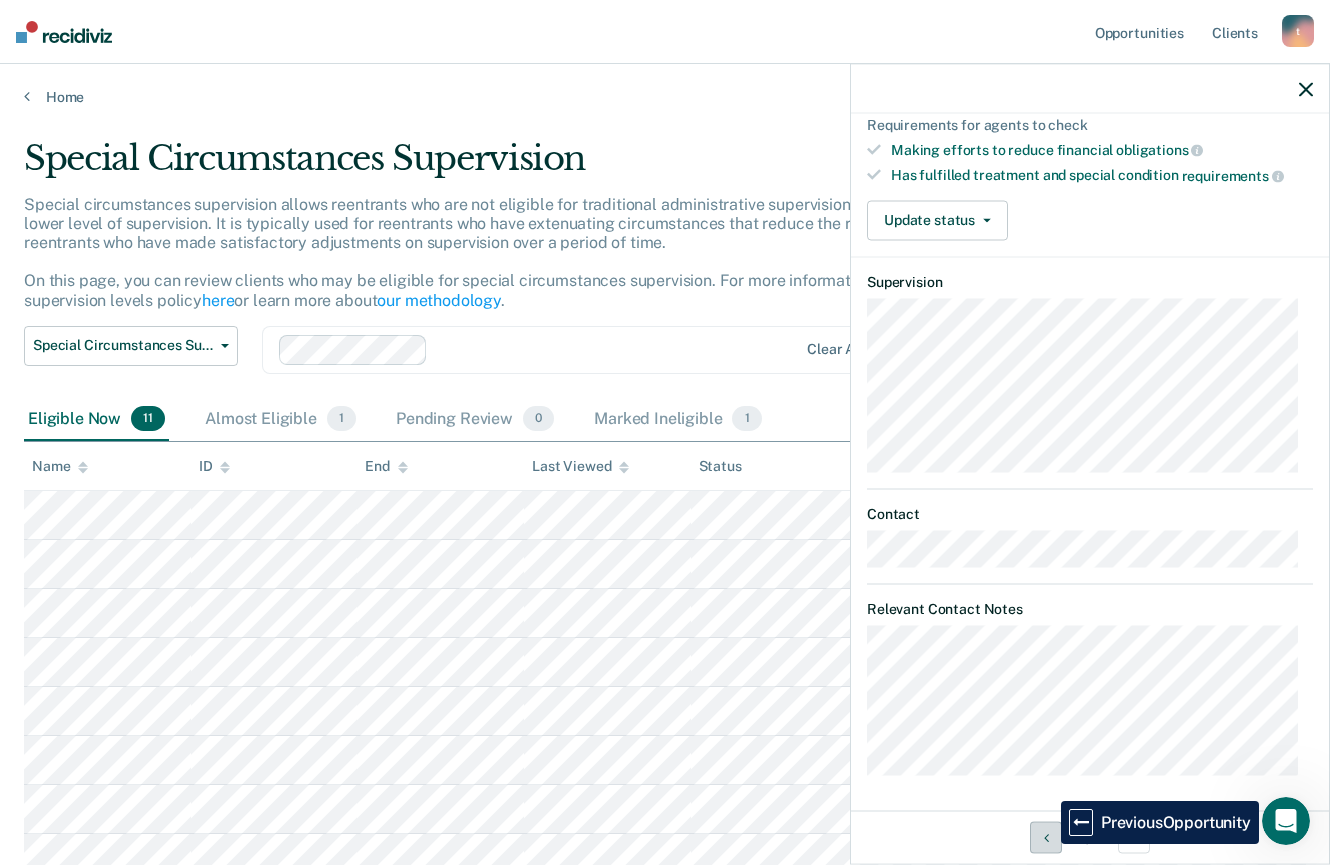 click at bounding box center [1046, 837] 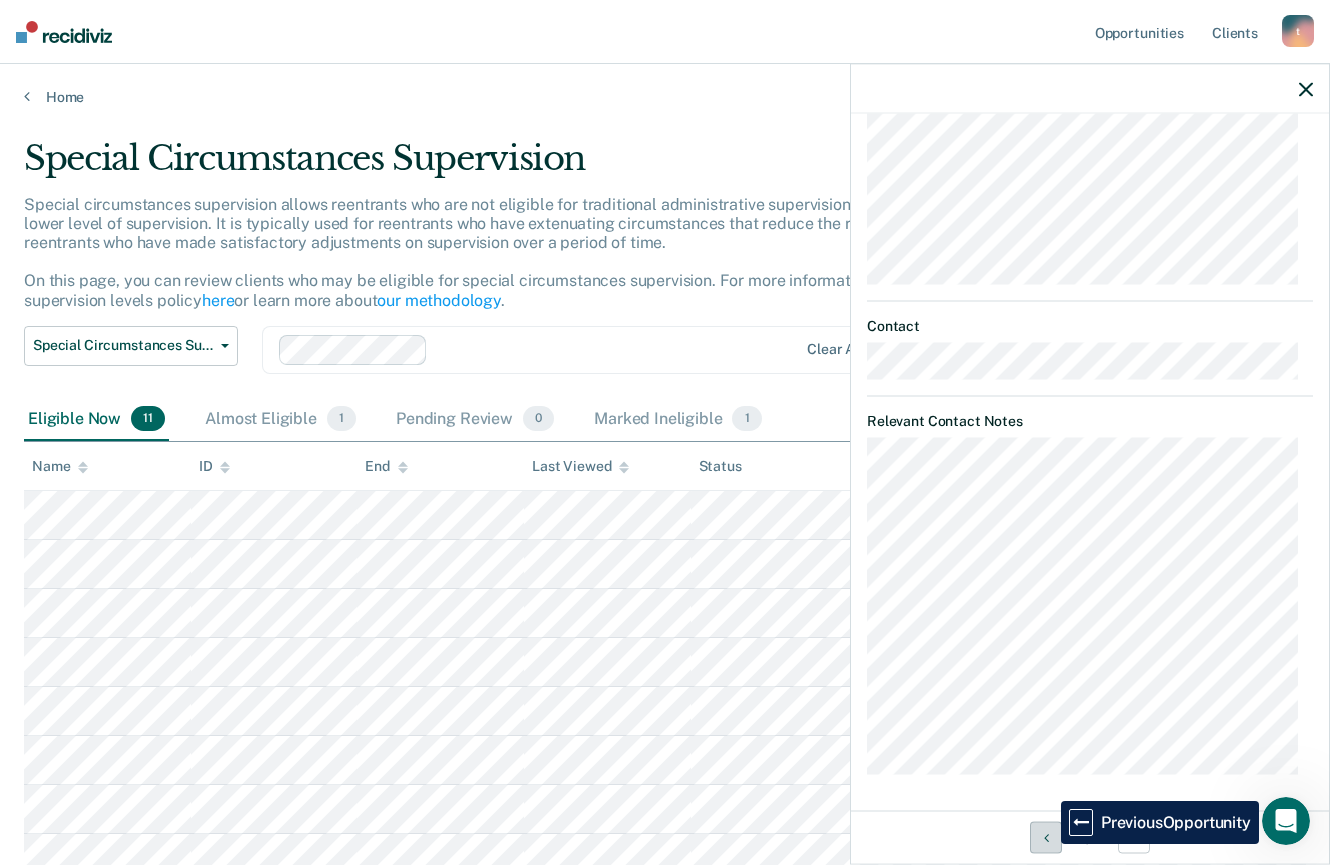 click at bounding box center (1046, 837) 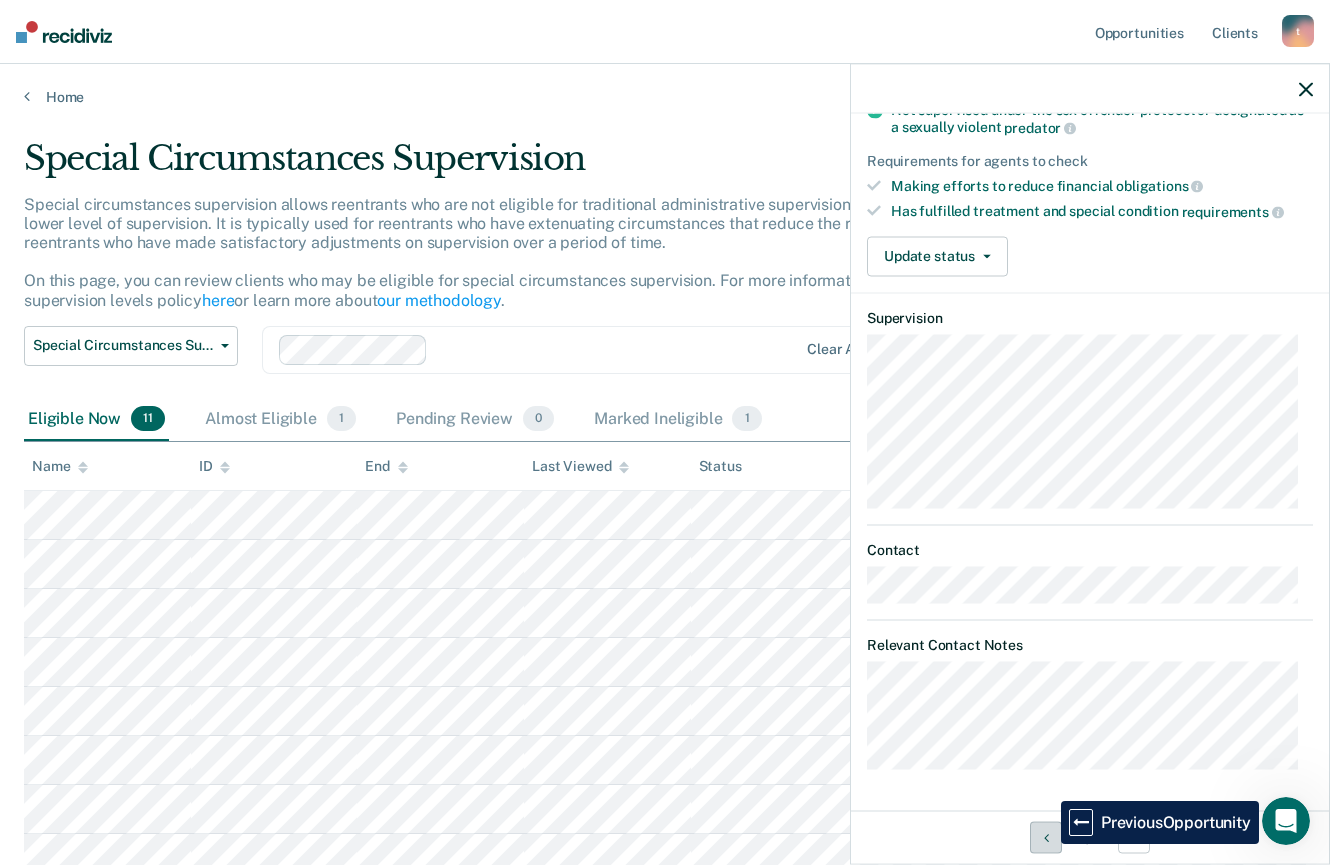 click at bounding box center [1046, 837] 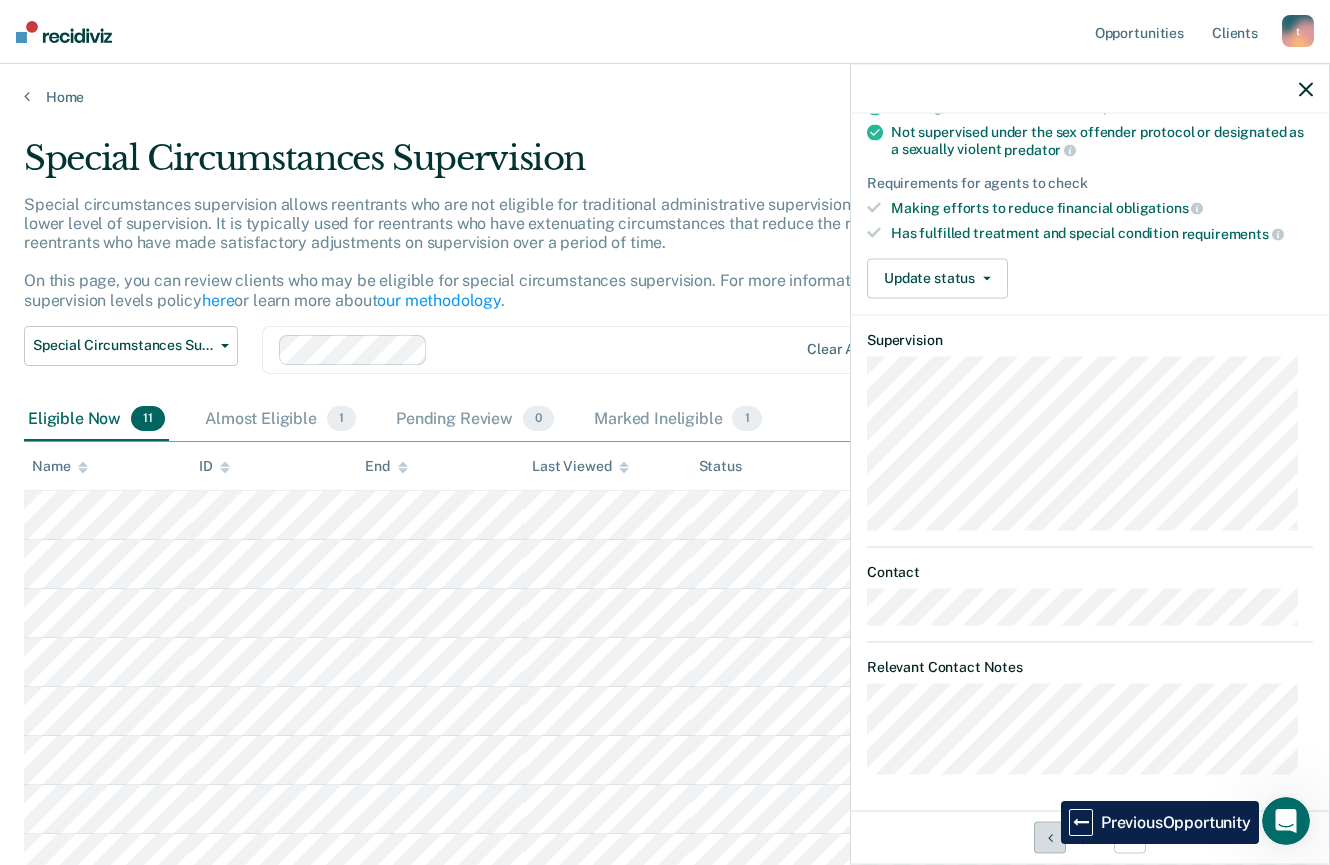 click at bounding box center (1050, 837) 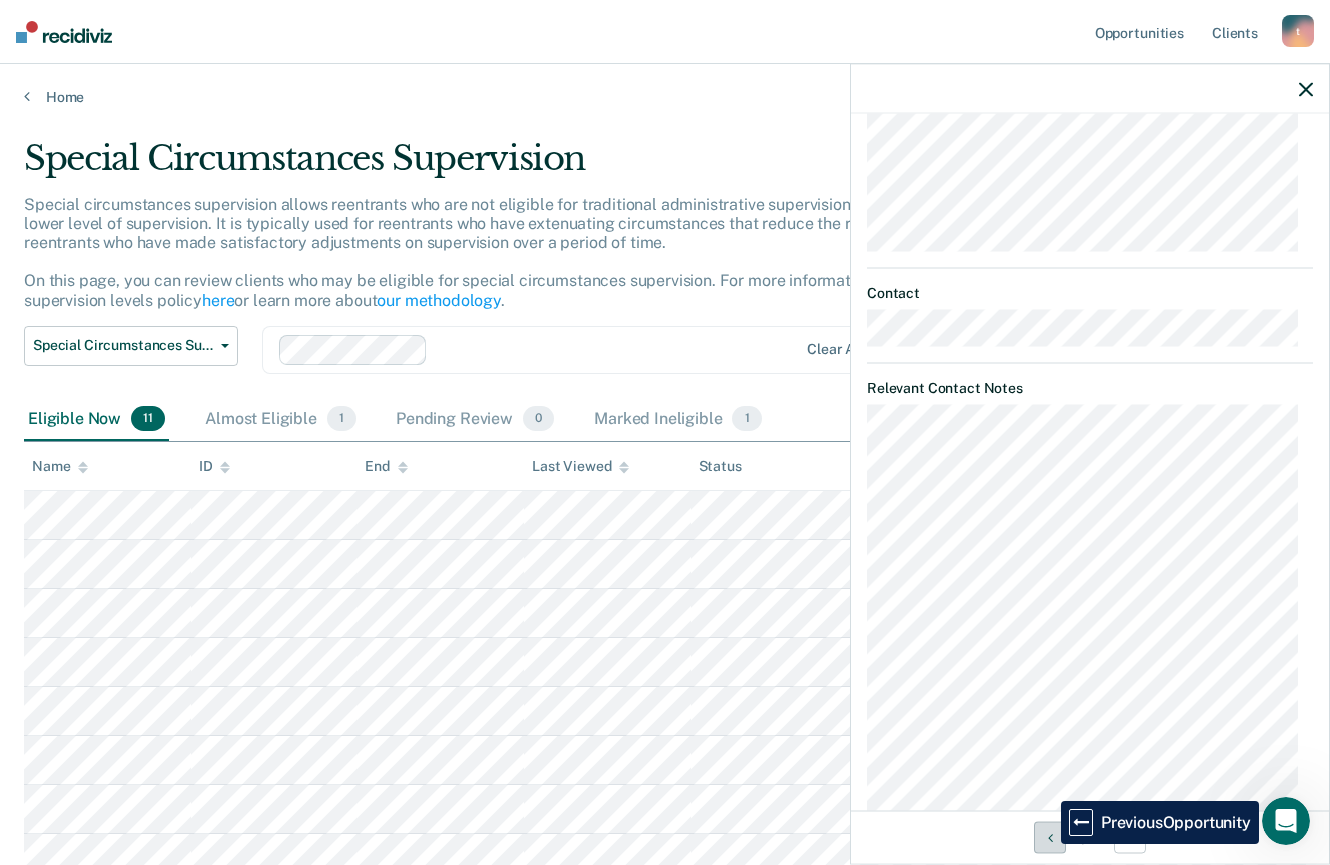 click at bounding box center (1050, 837) 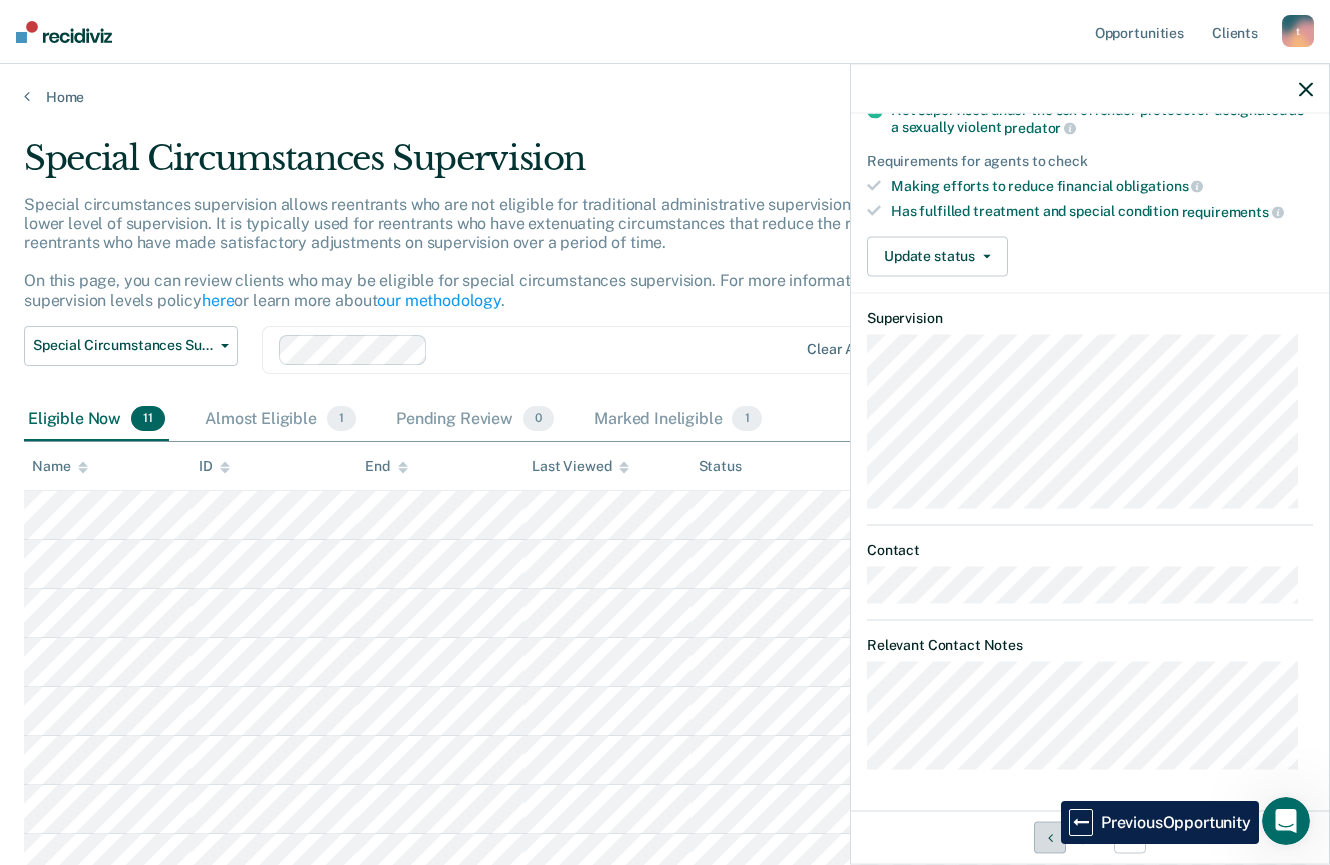 click at bounding box center (1050, 837) 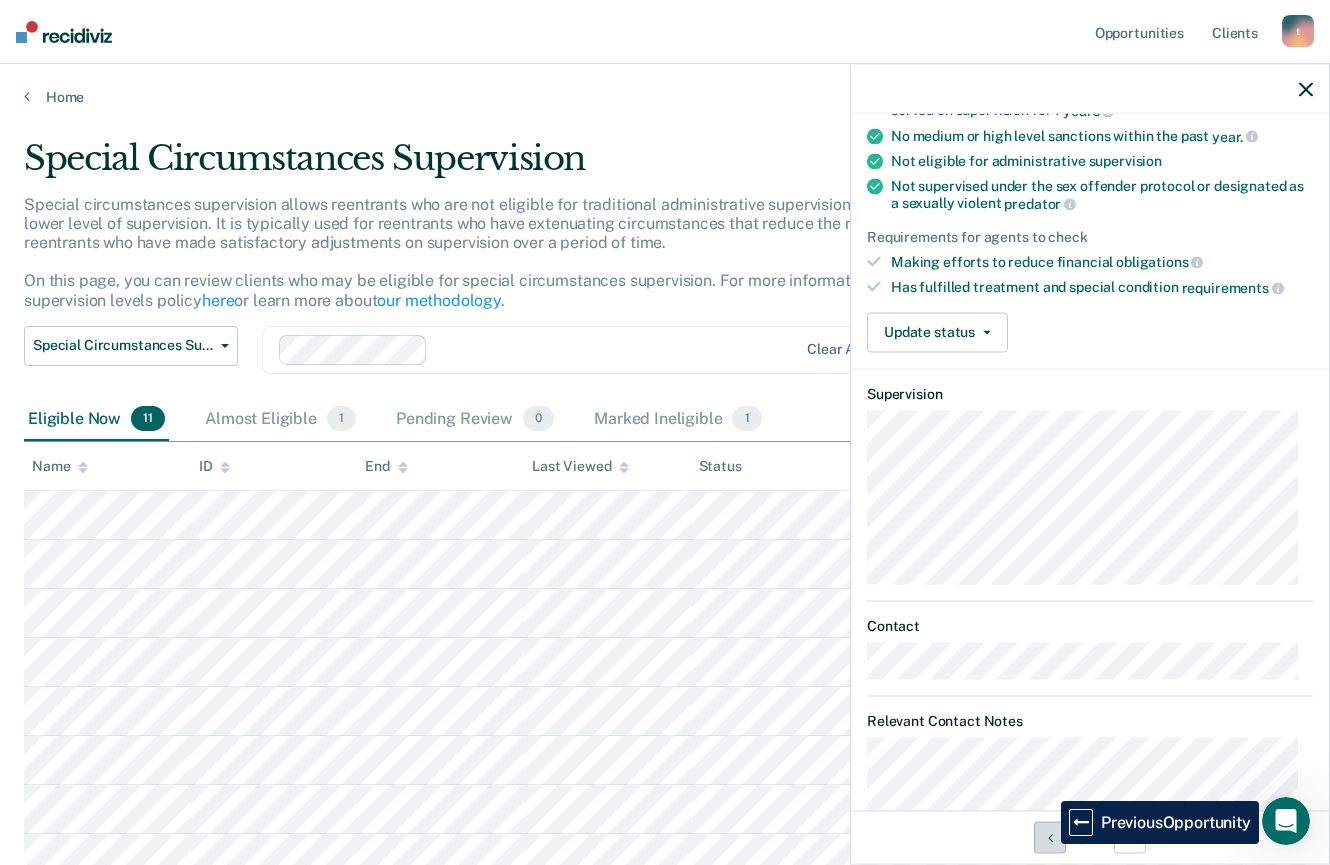 click at bounding box center (1050, 837) 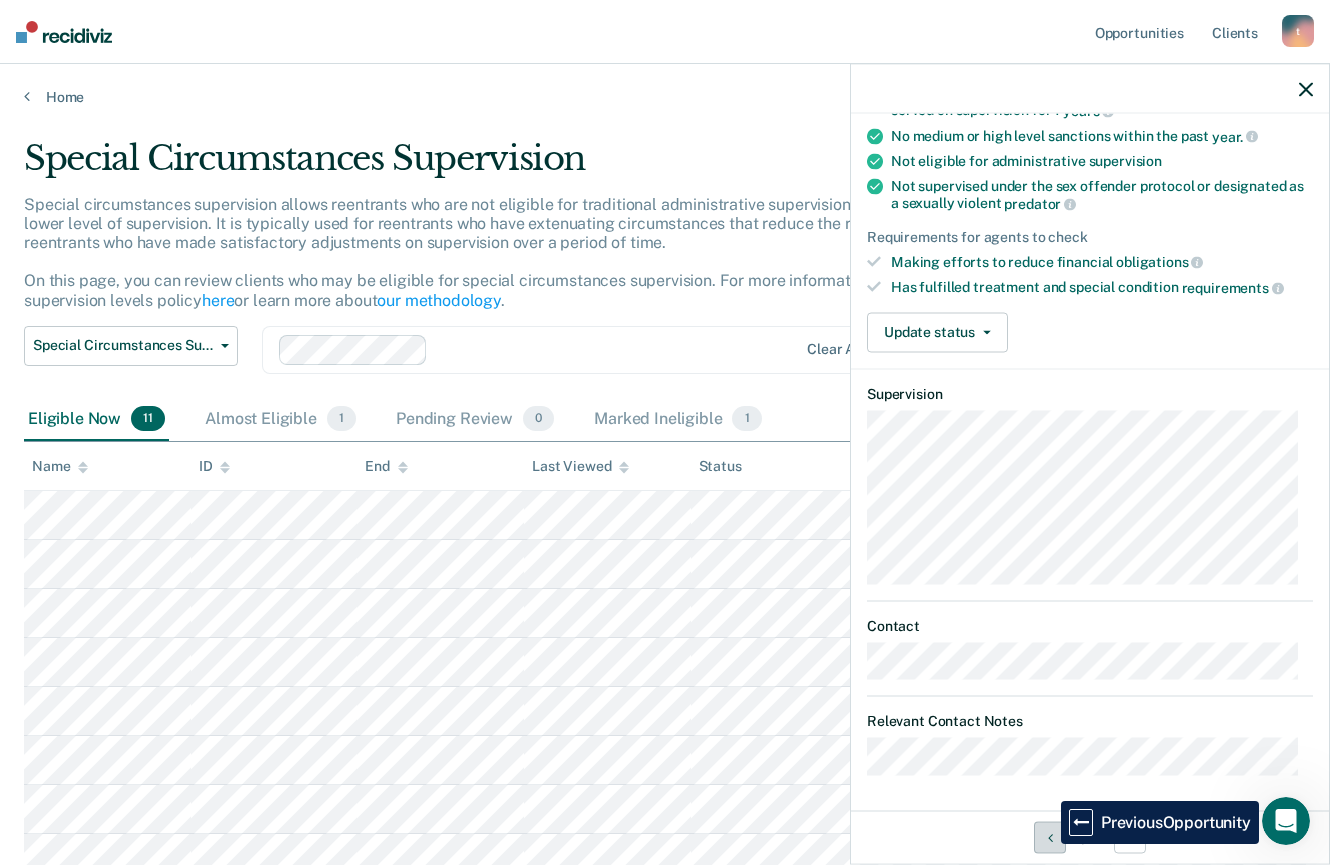 click at bounding box center (1050, 837) 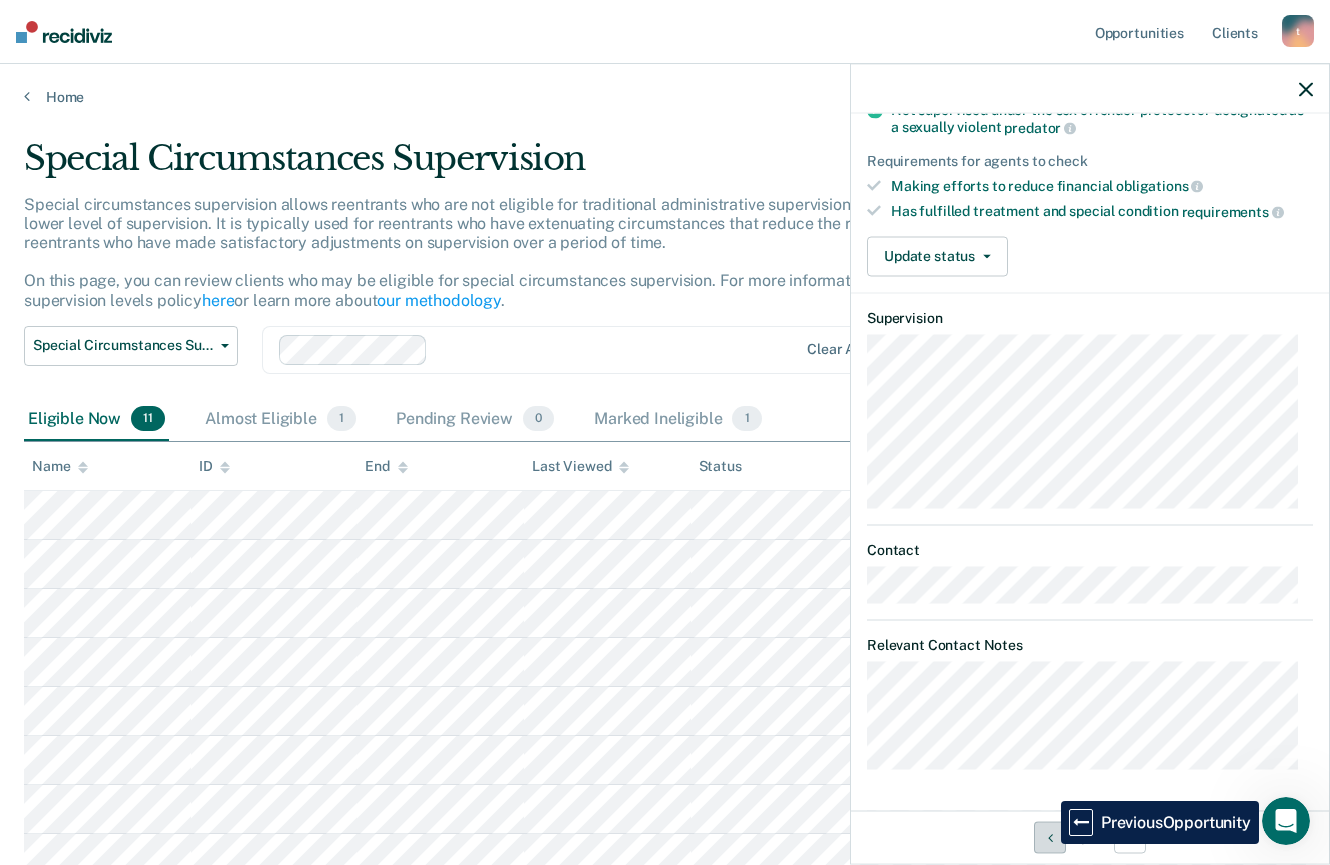click at bounding box center (1050, 837) 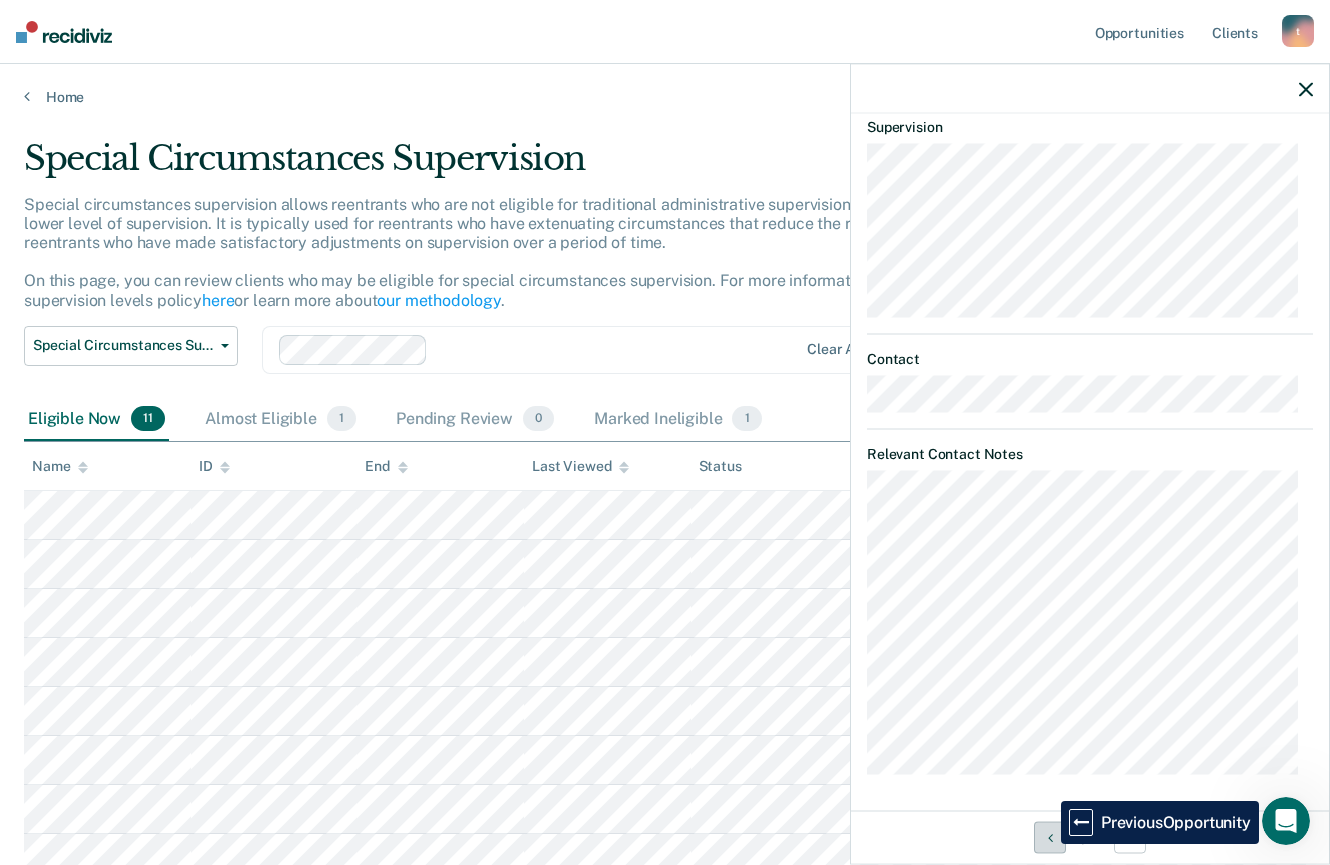 click at bounding box center [1050, 837] 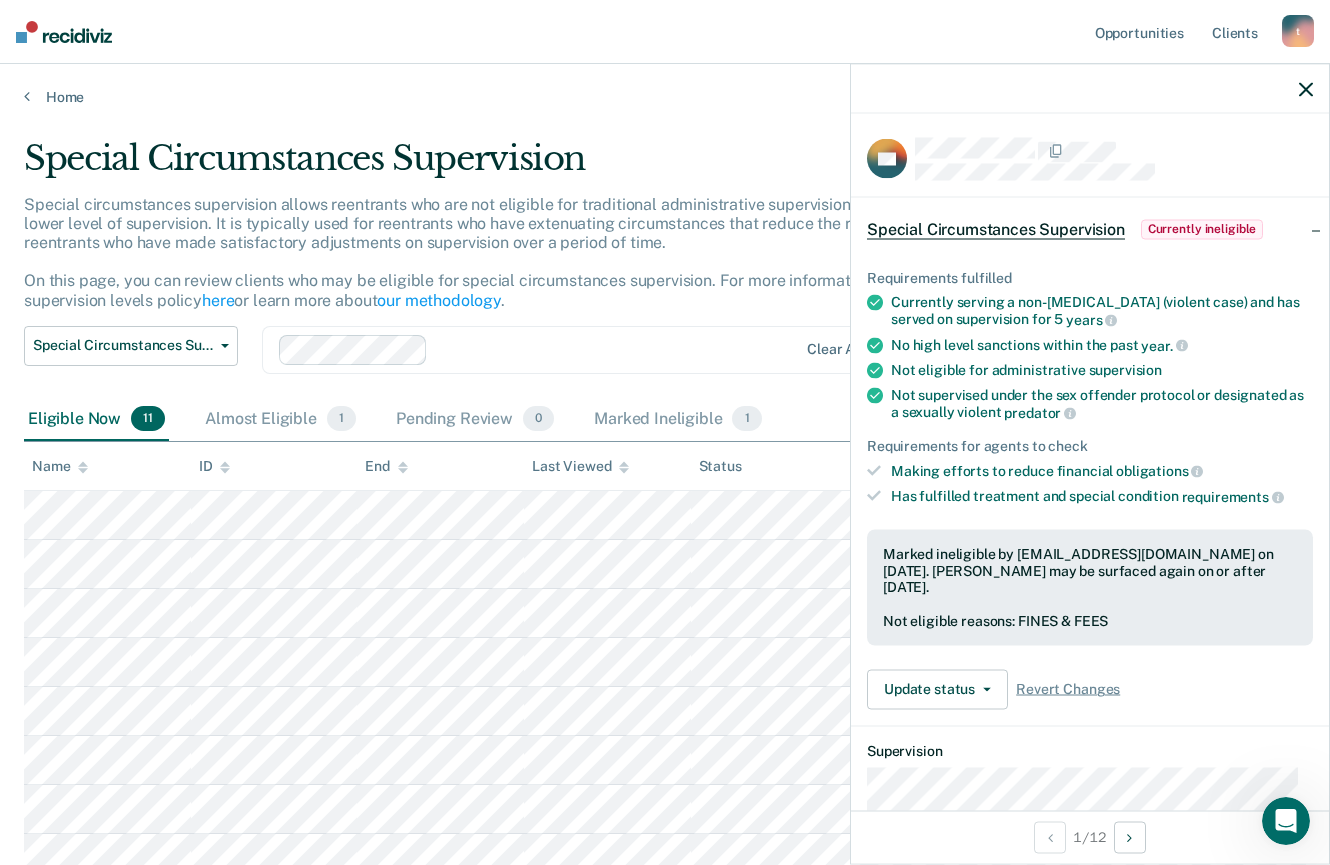 scroll, scrollTop: 12, scrollLeft: 0, axis: vertical 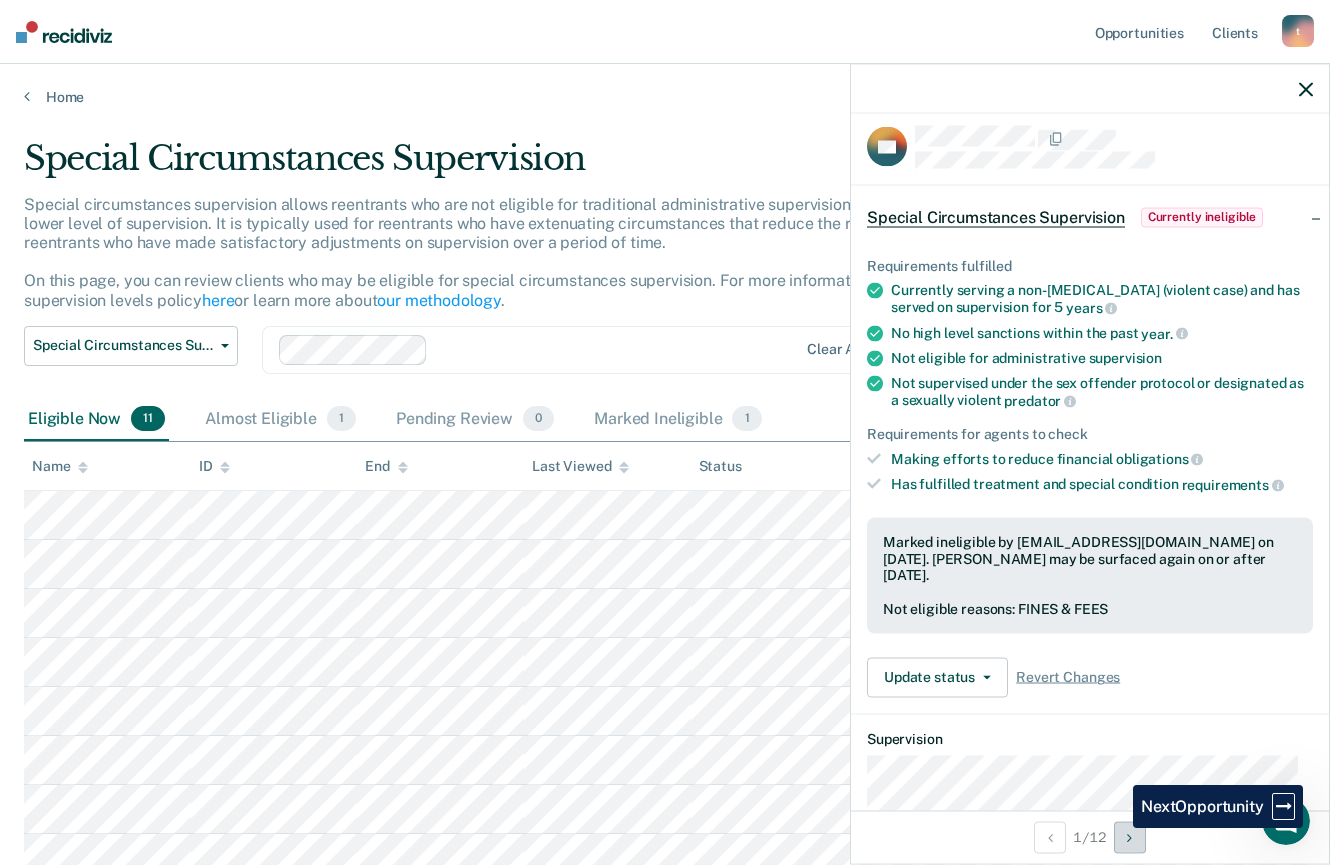 click at bounding box center (1130, 837) 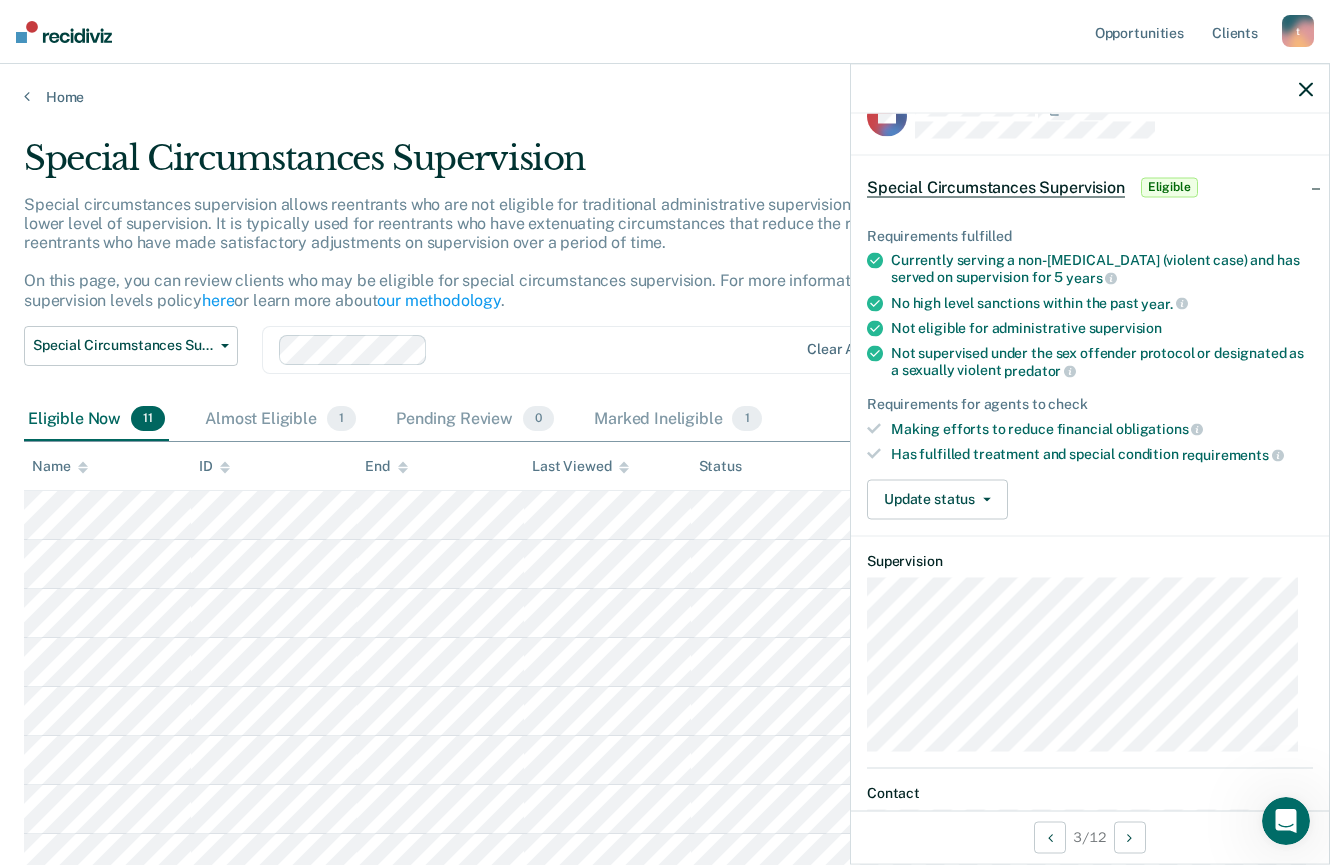 scroll, scrollTop: 0, scrollLeft: 0, axis: both 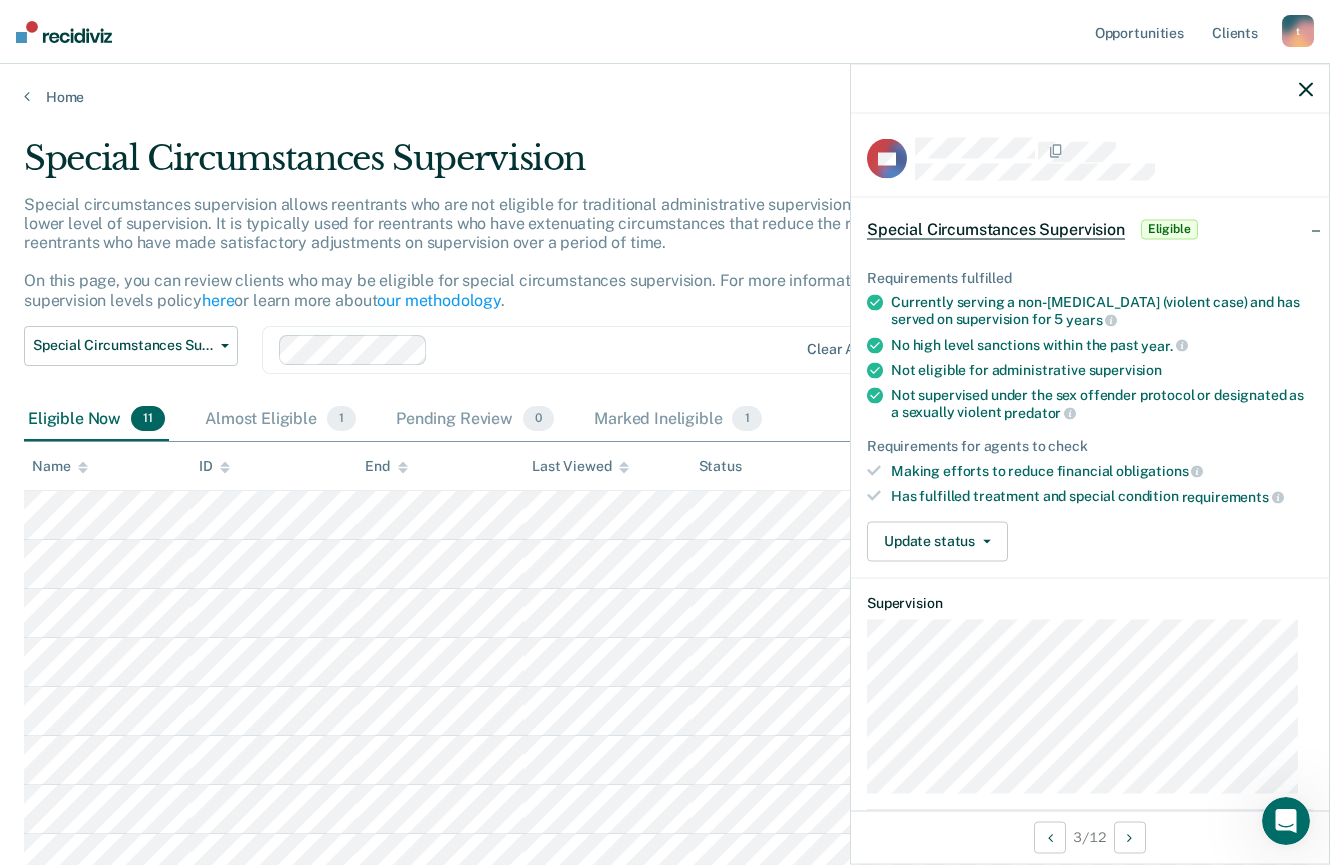 click on "Eligible" at bounding box center (1169, 229) 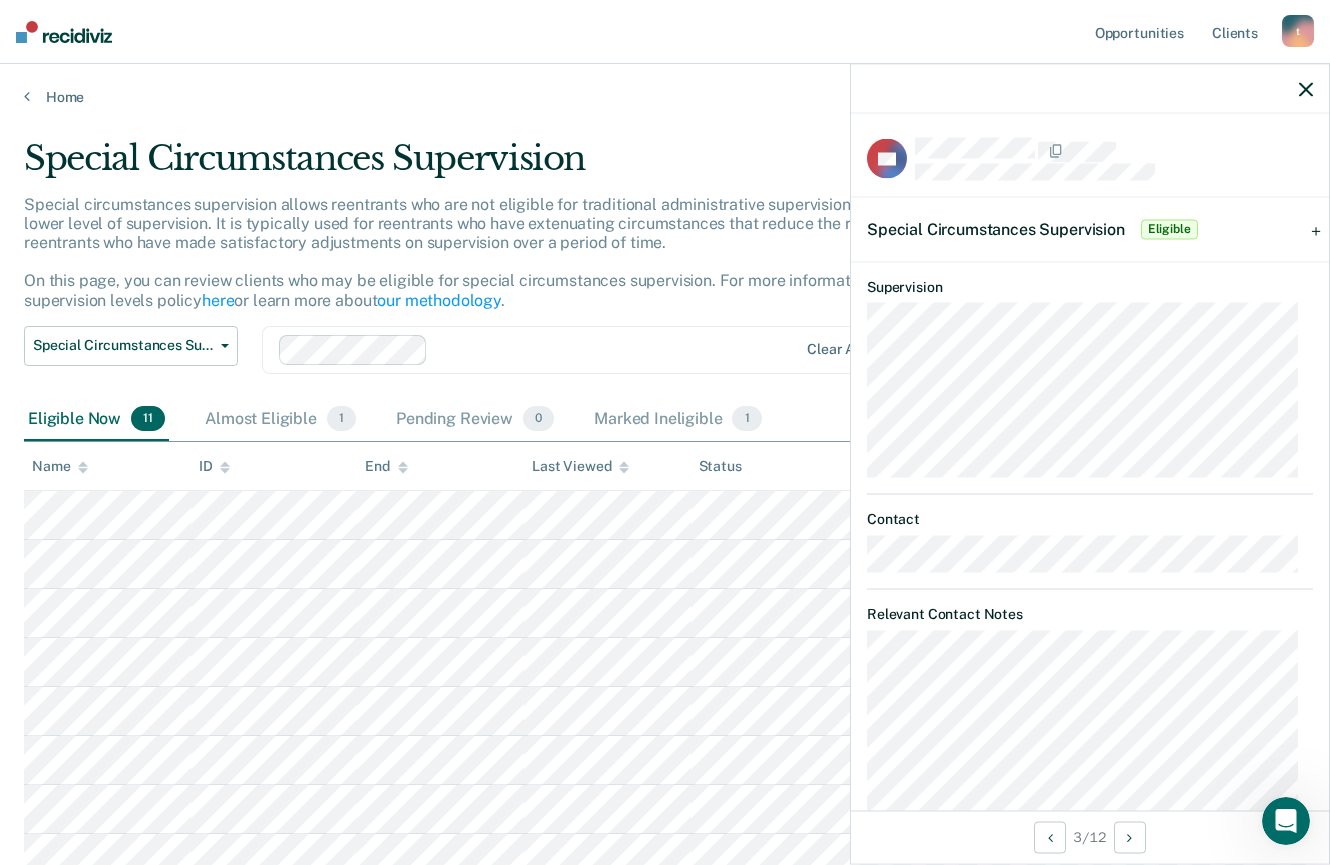 click on "Special Circumstances Supervision" at bounding box center [996, 228] 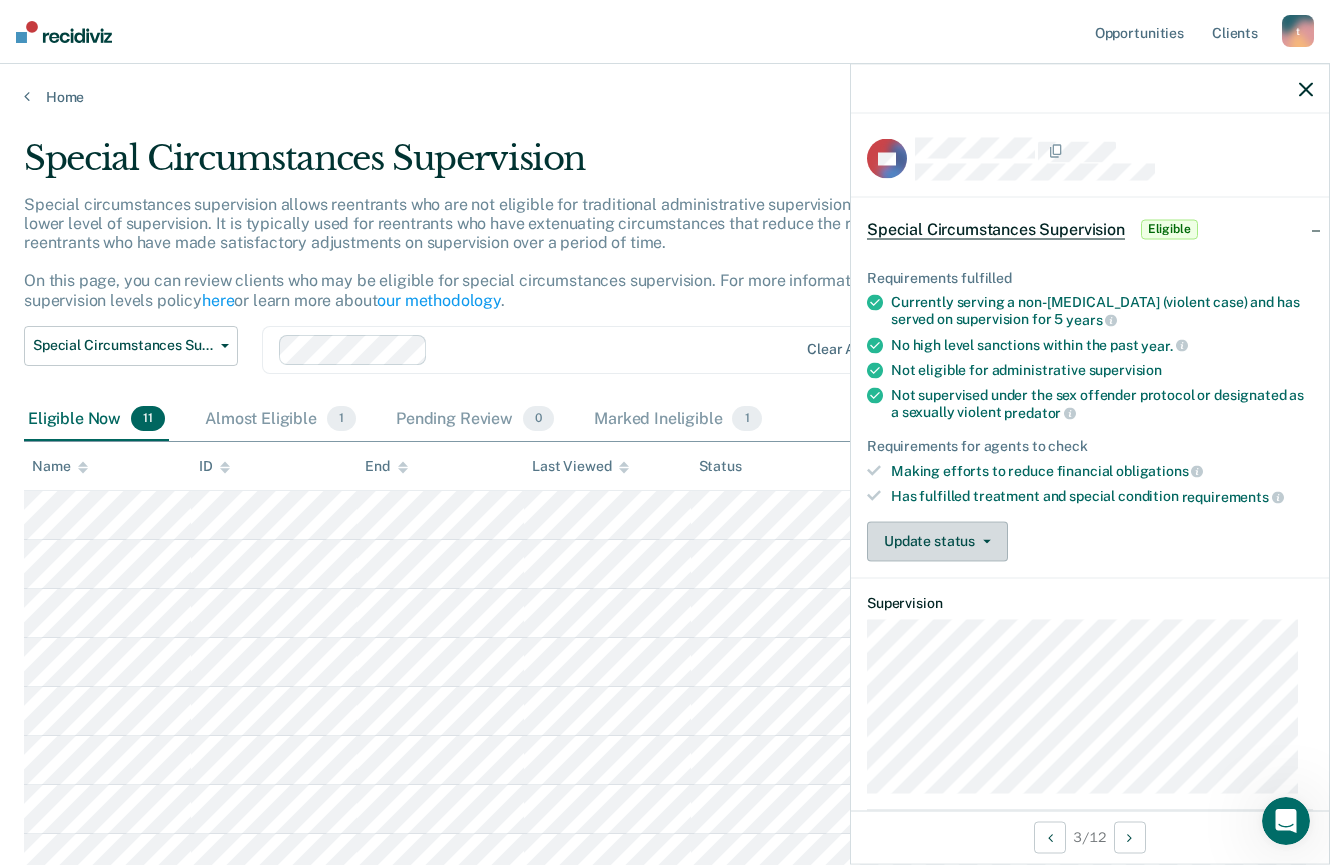 click on "Update status" at bounding box center (937, 541) 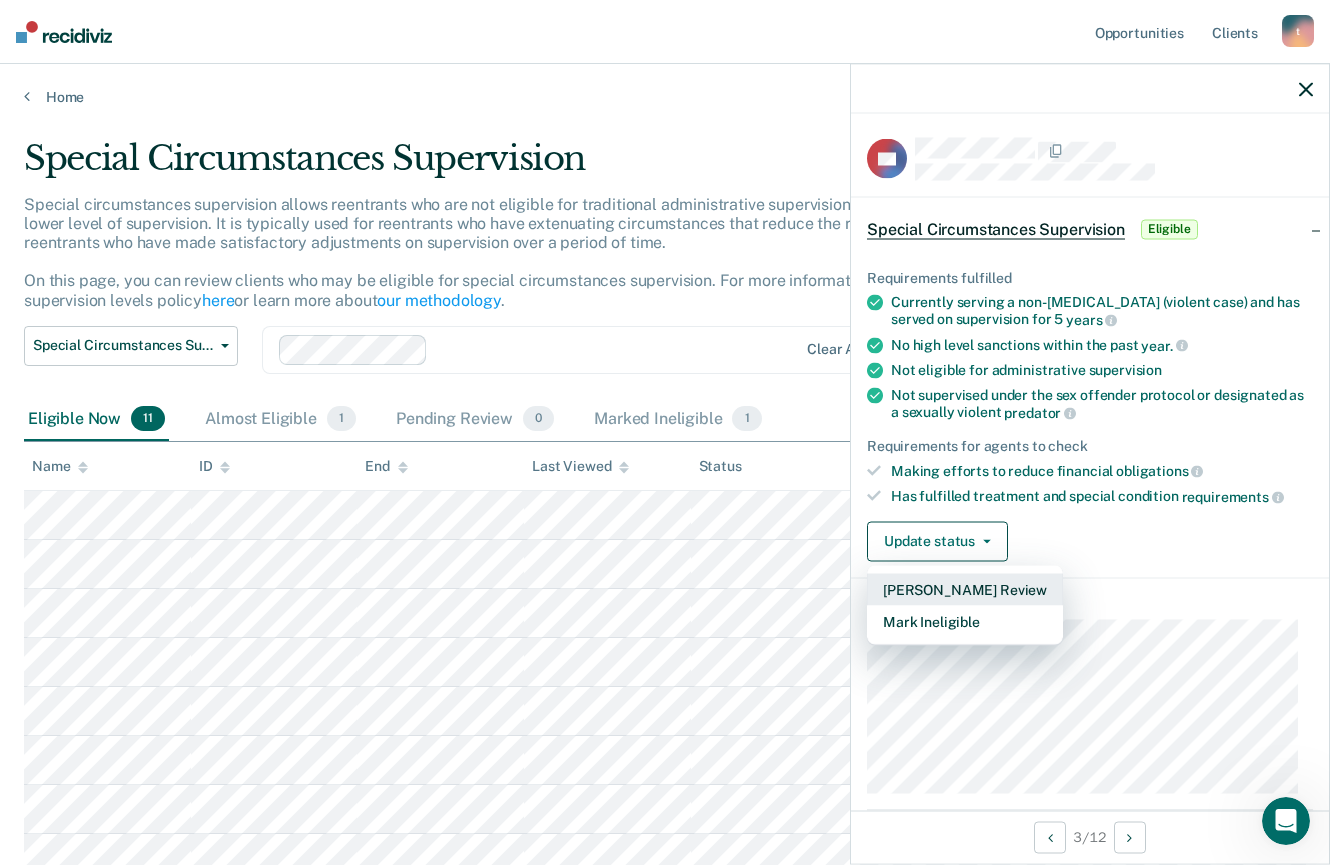 click on "[PERSON_NAME] Review" at bounding box center [965, 589] 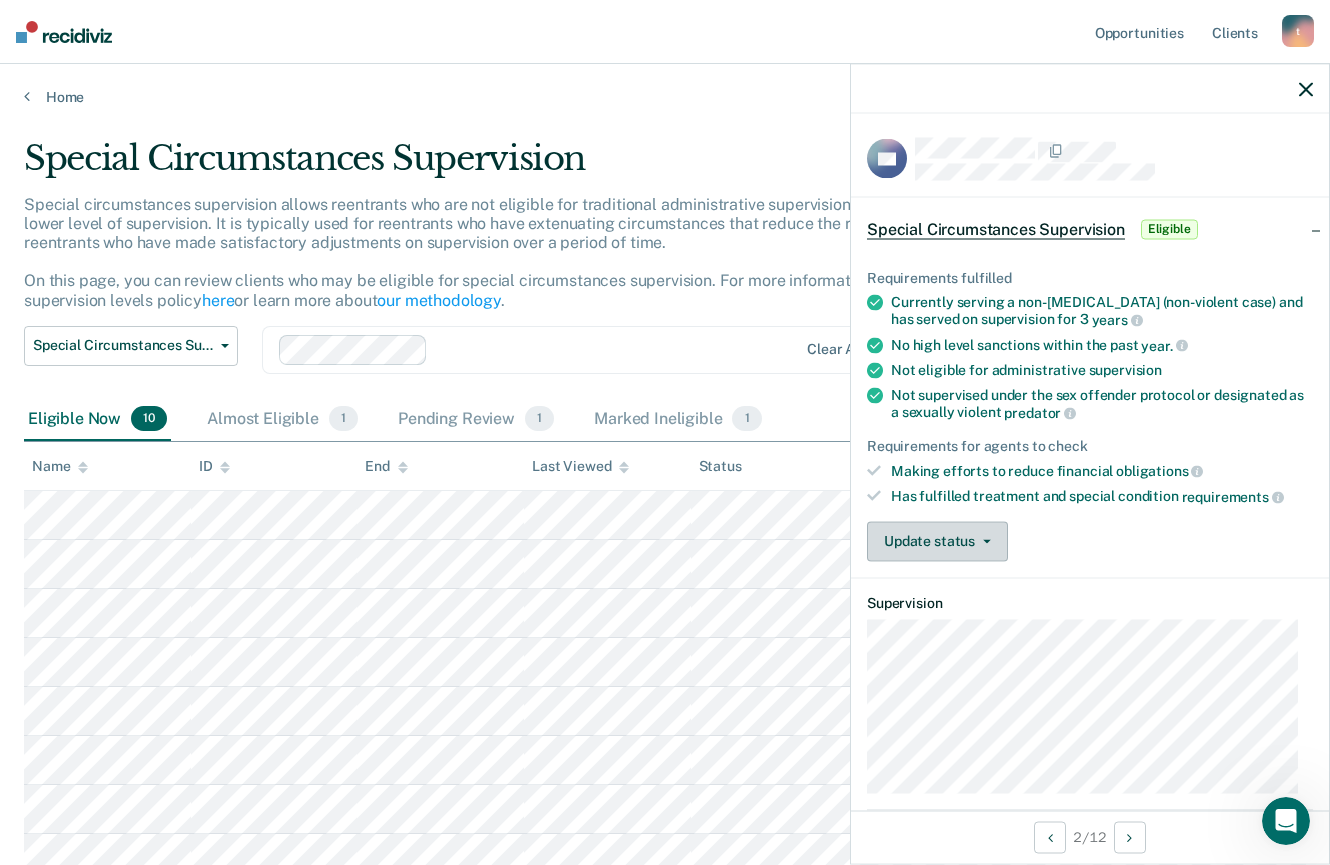 click on "Update status" at bounding box center [937, 541] 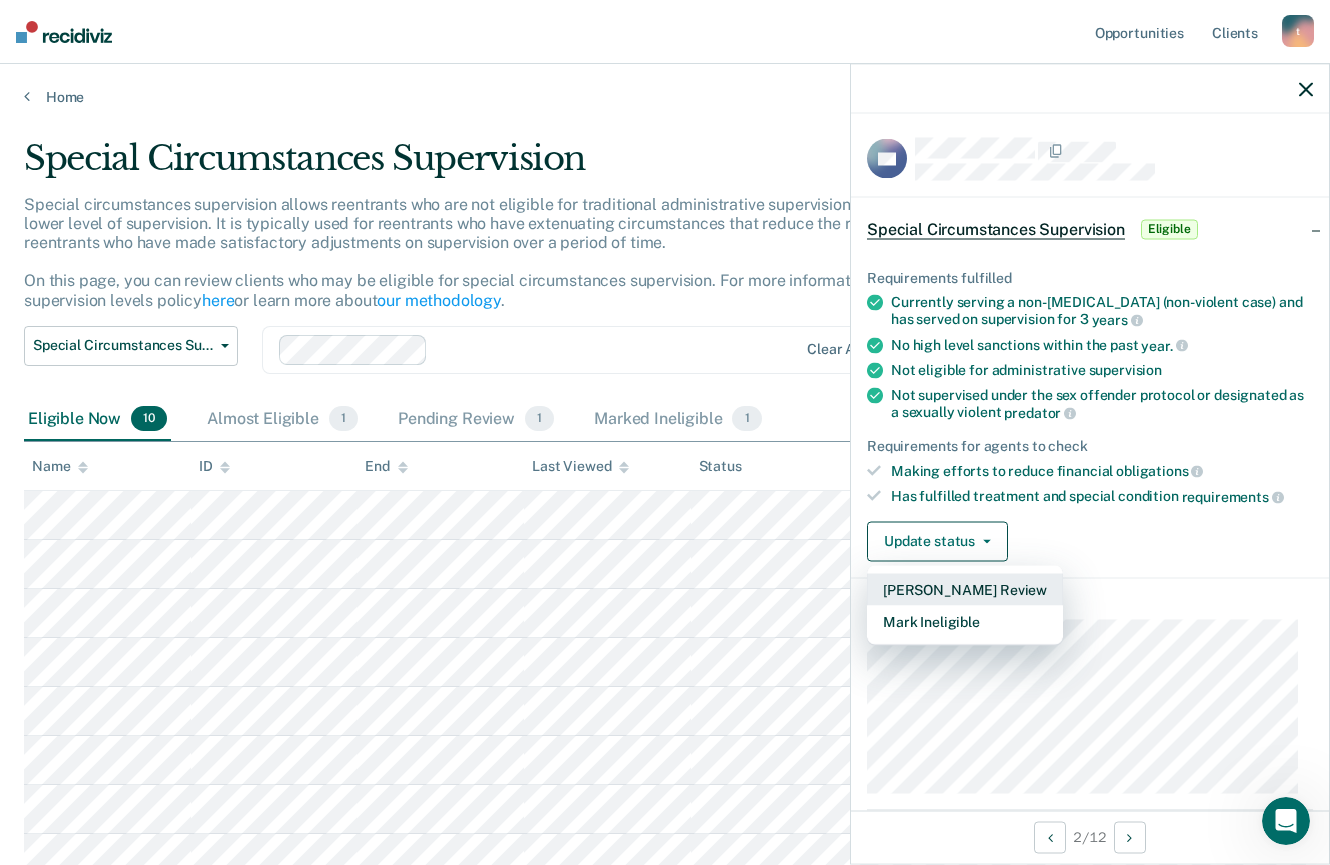 click on "[PERSON_NAME] Review" at bounding box center [965, 589] 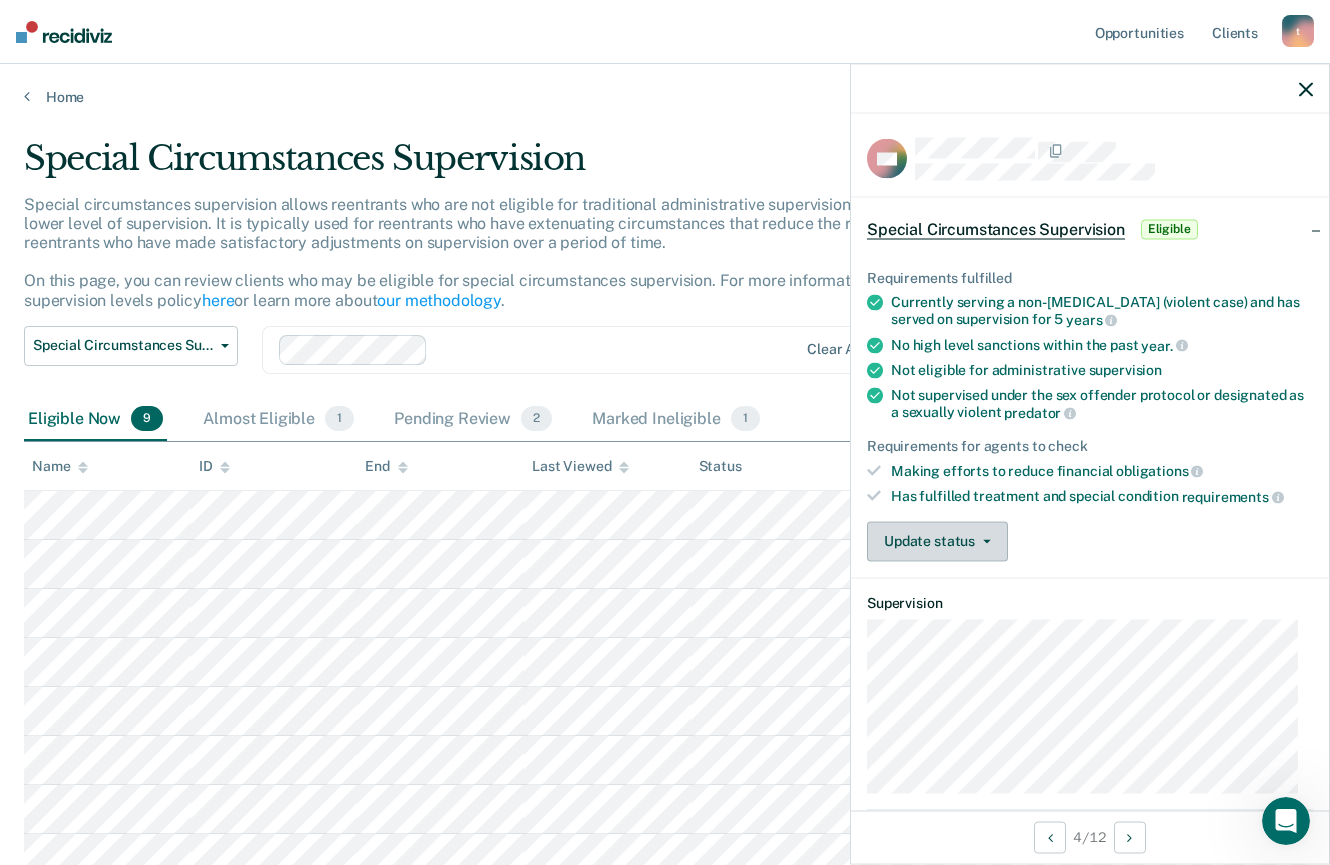 click on "Update status" at bounding box center (937, 541) 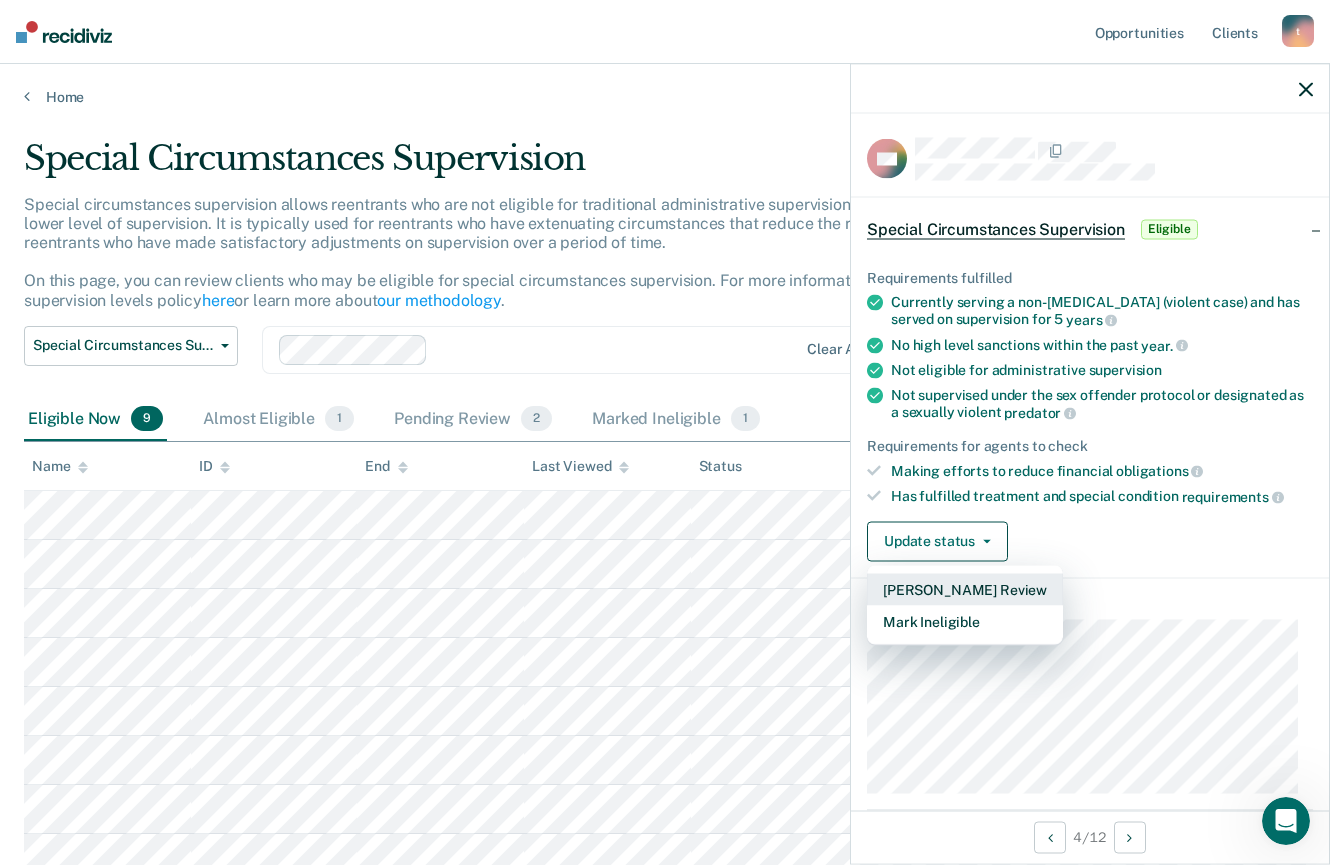 click on "[PERSON_NAME] Review" at bounding box center (965, 589) 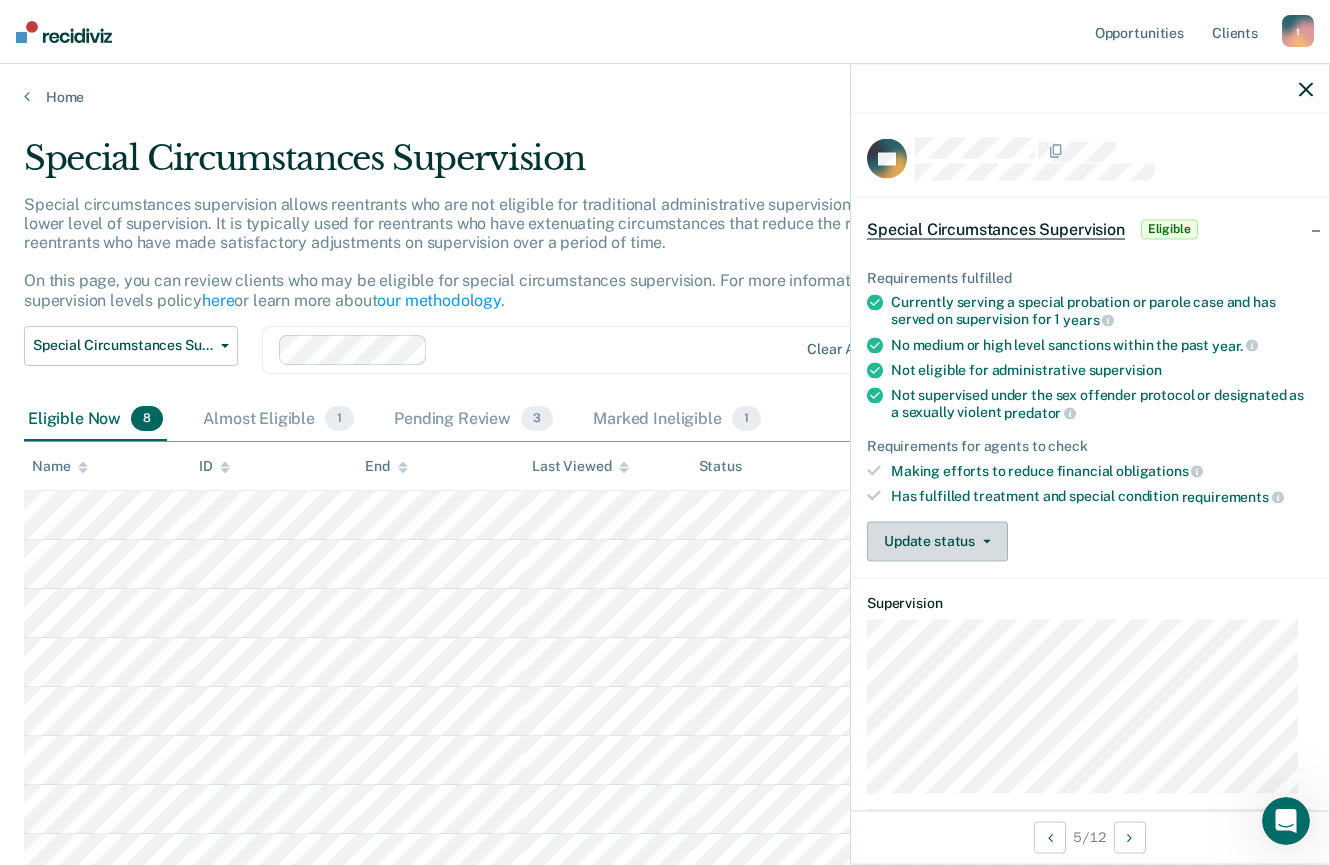 click 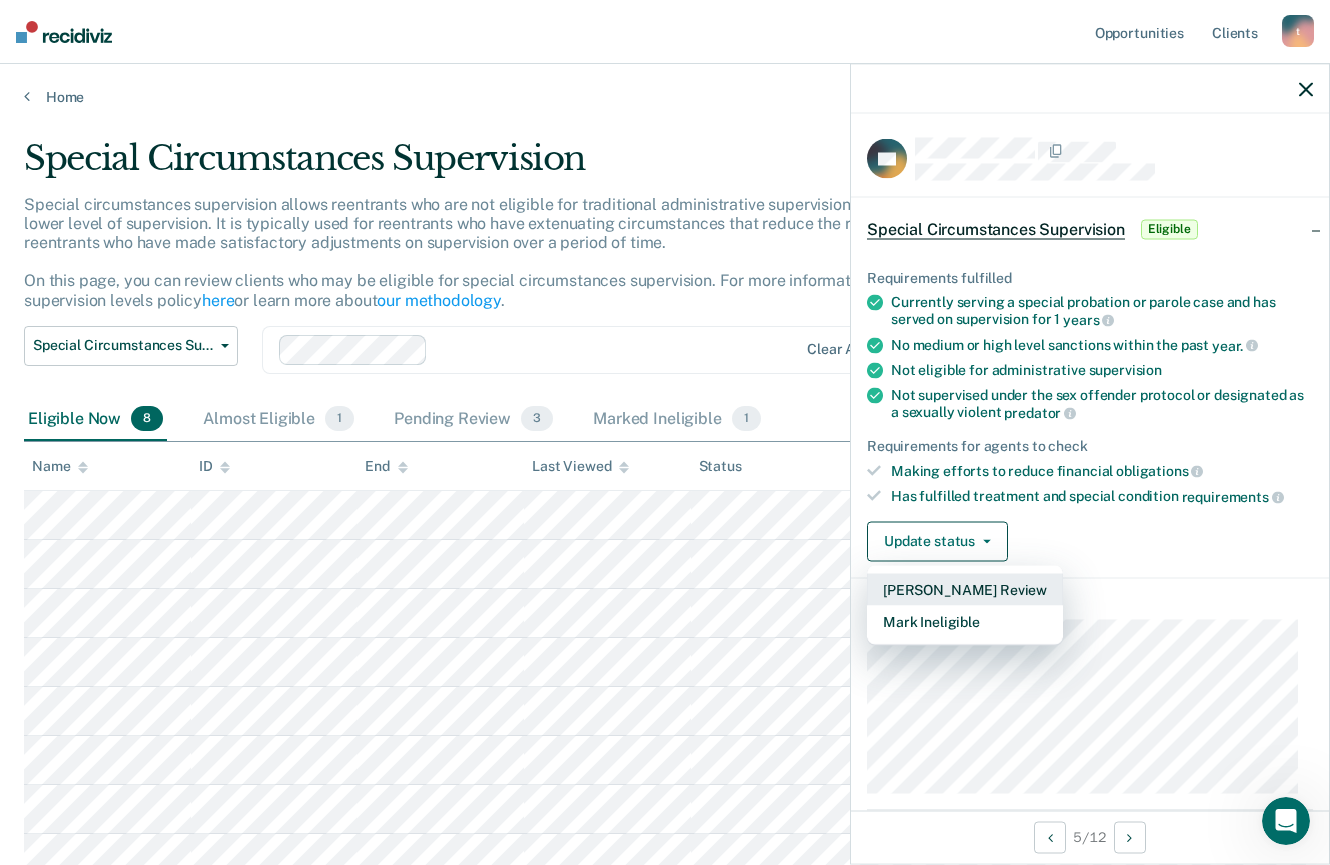 click on "[PERSON_NAME] Review" at bounding box center (965, 589) 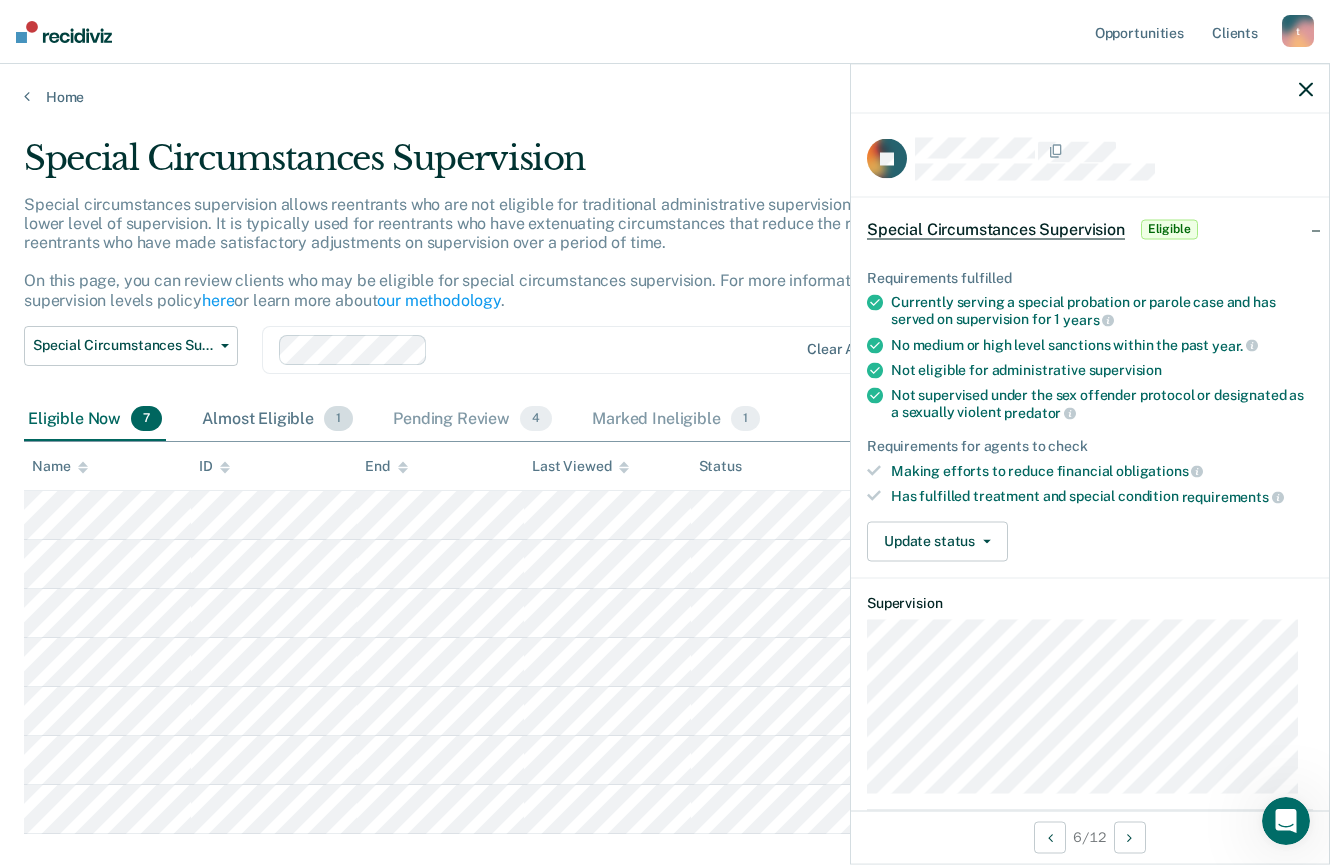 click on "Almost Eligible 1" at bounding box center (277, 420) 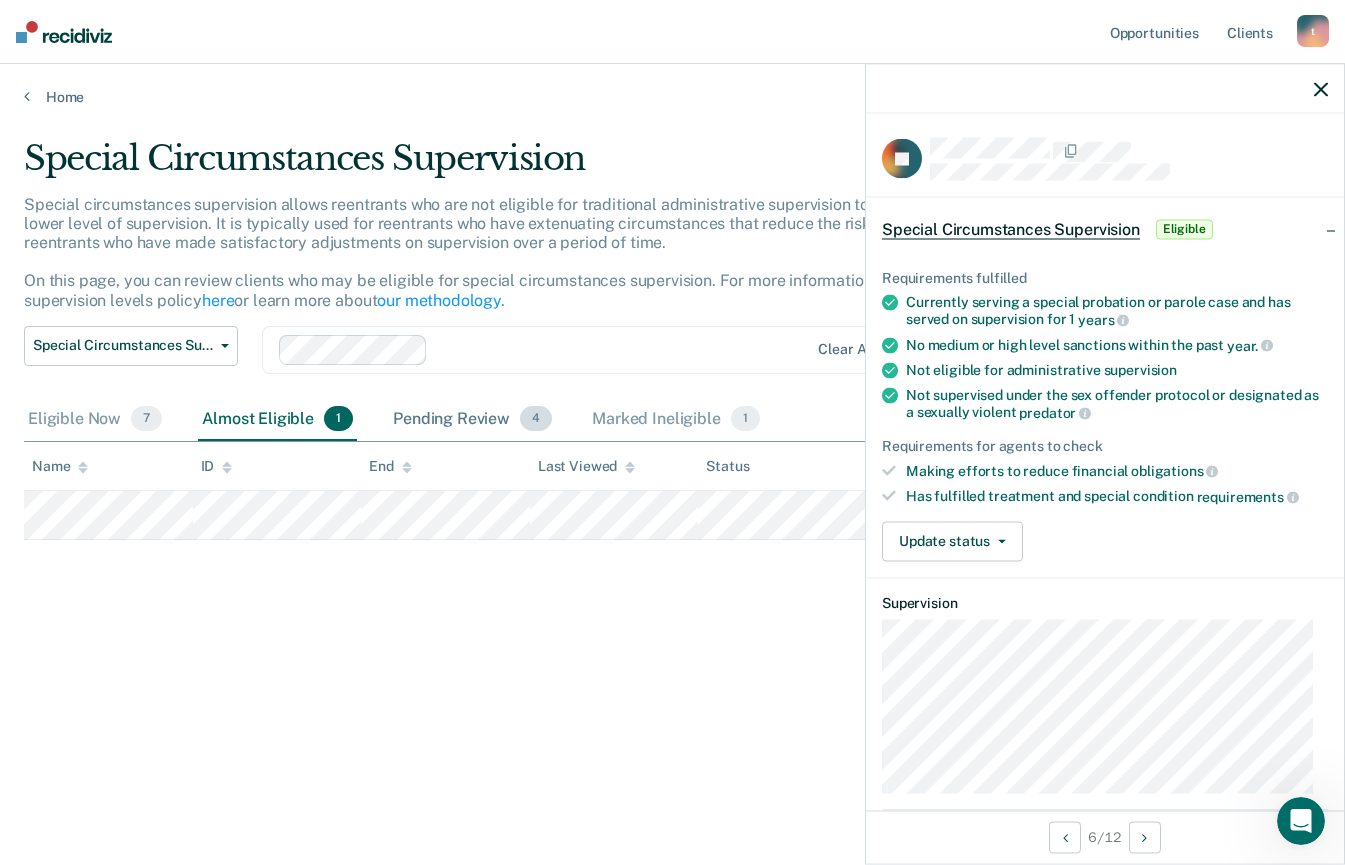 click on "Pending Review 4" at bounding box center [472, 420] 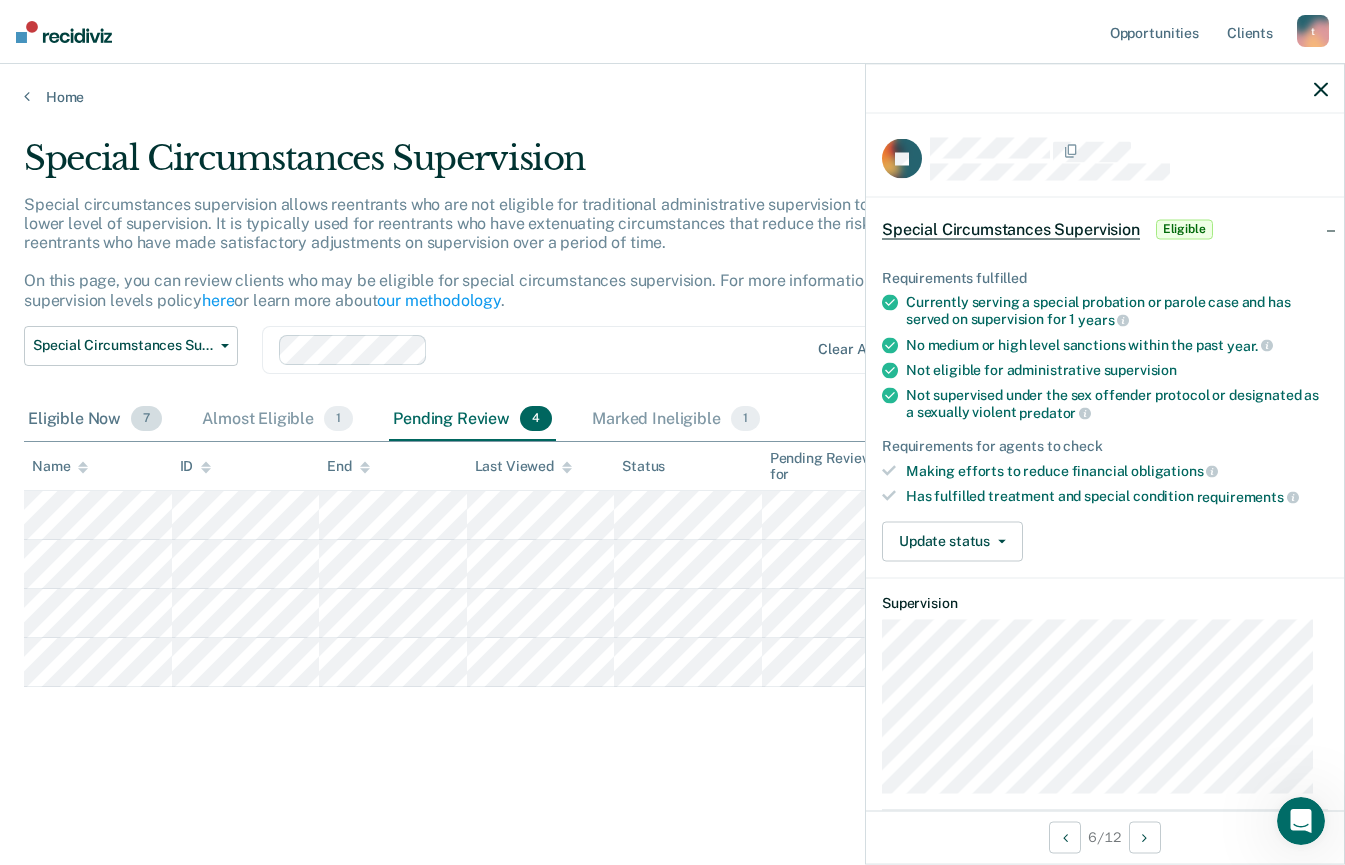 click on "Eligible Now 7" at bounding box center (95, 420) 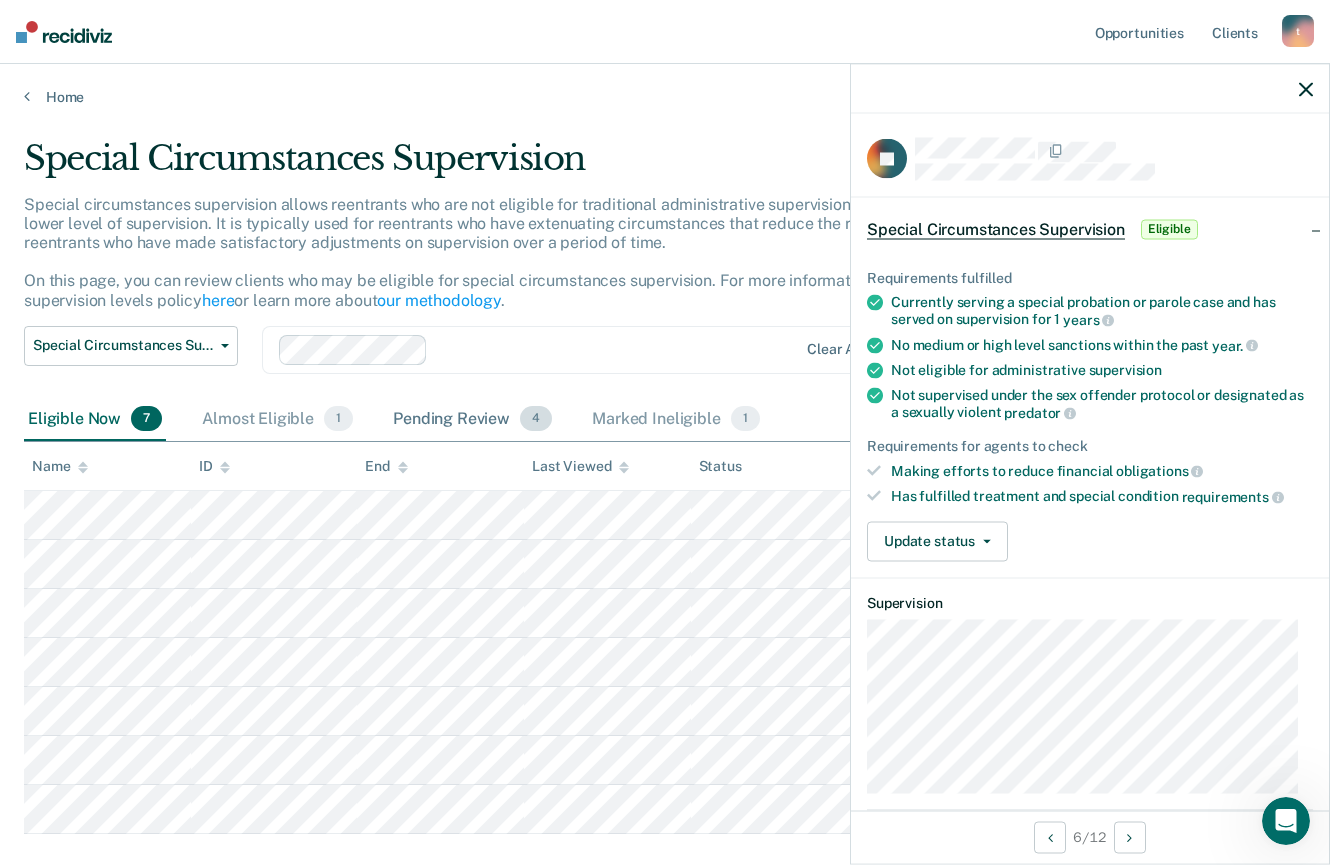 click on "Pending Review 4" at bounding box center [472, 420] 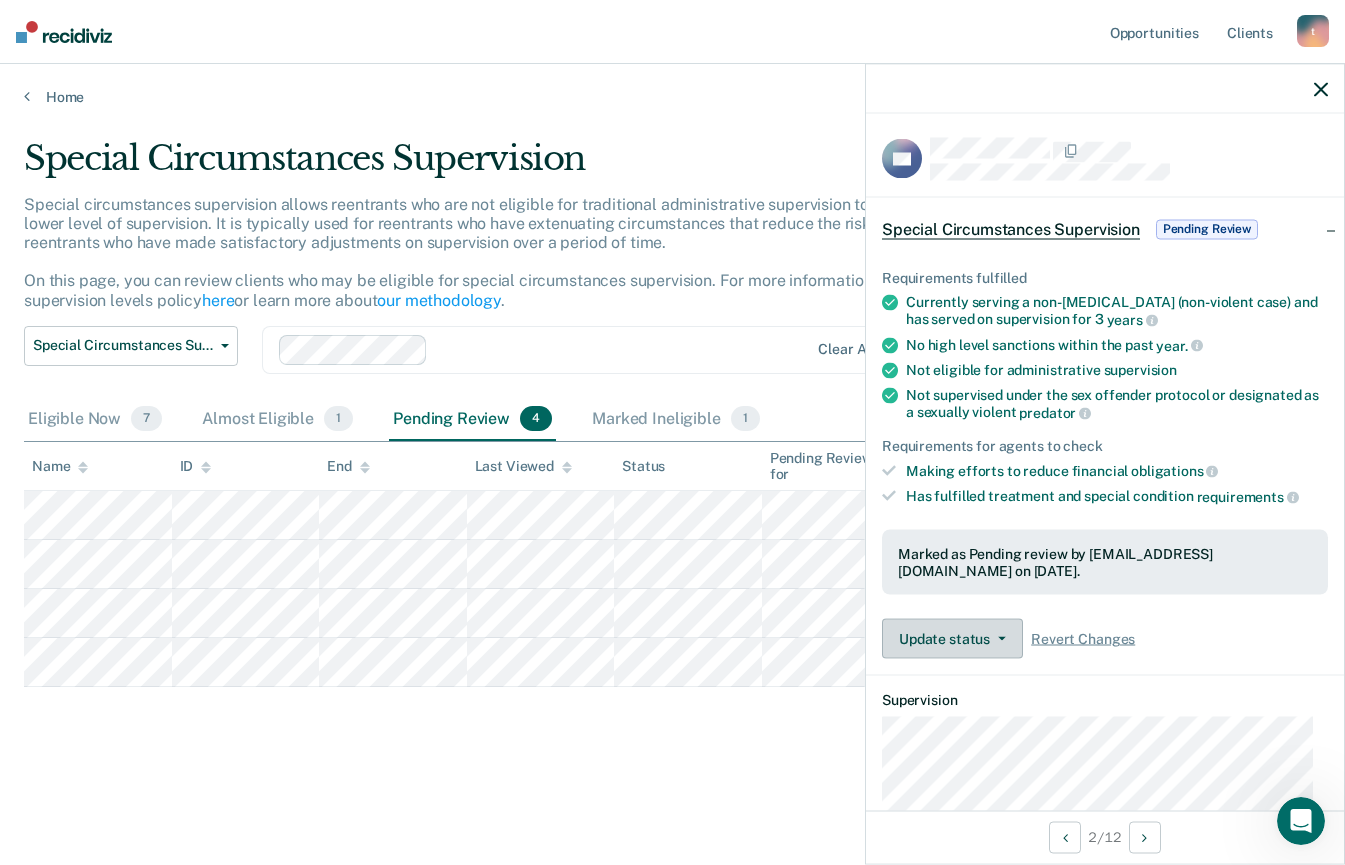 click 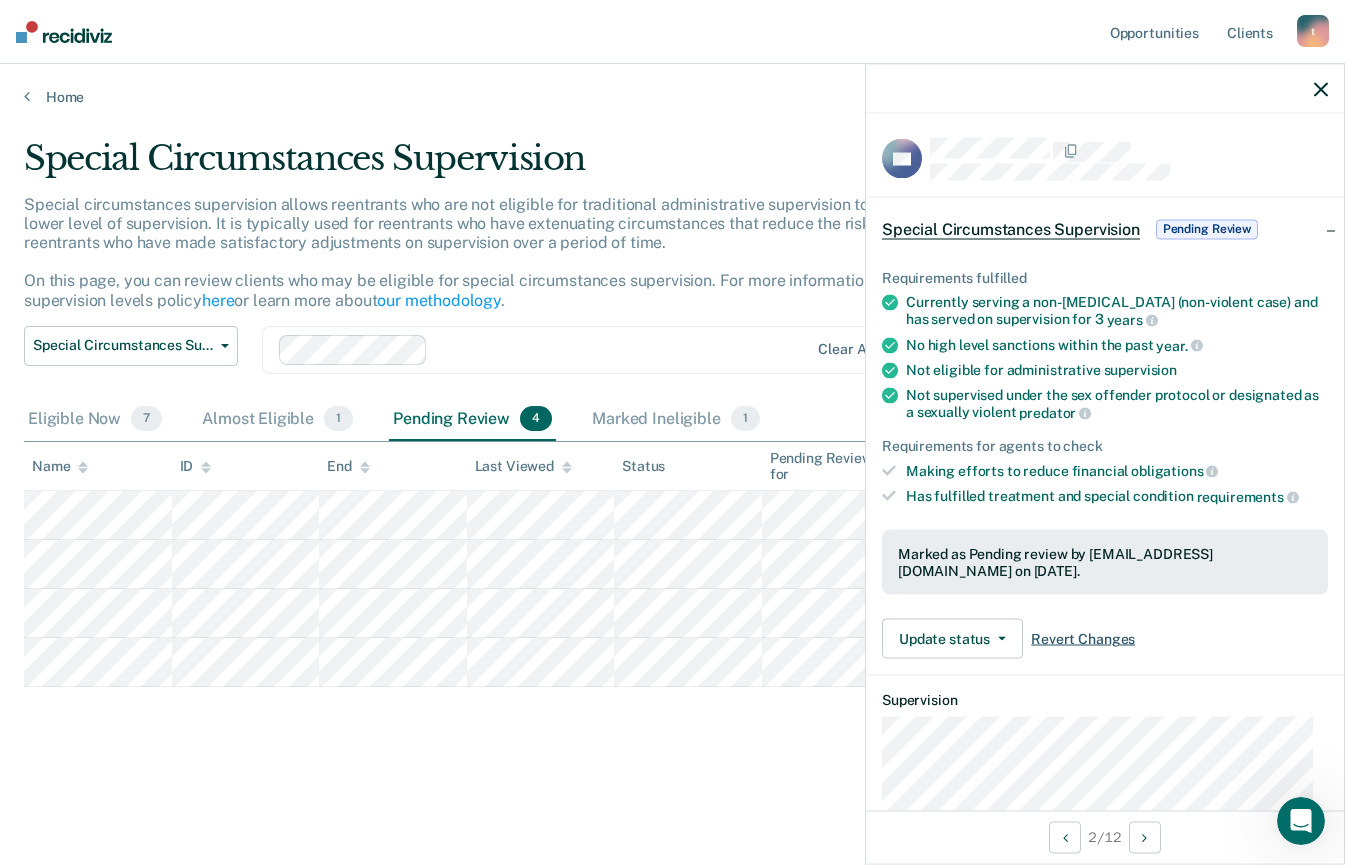 click on "Revert Changes" at bounding box center (1083, 639) 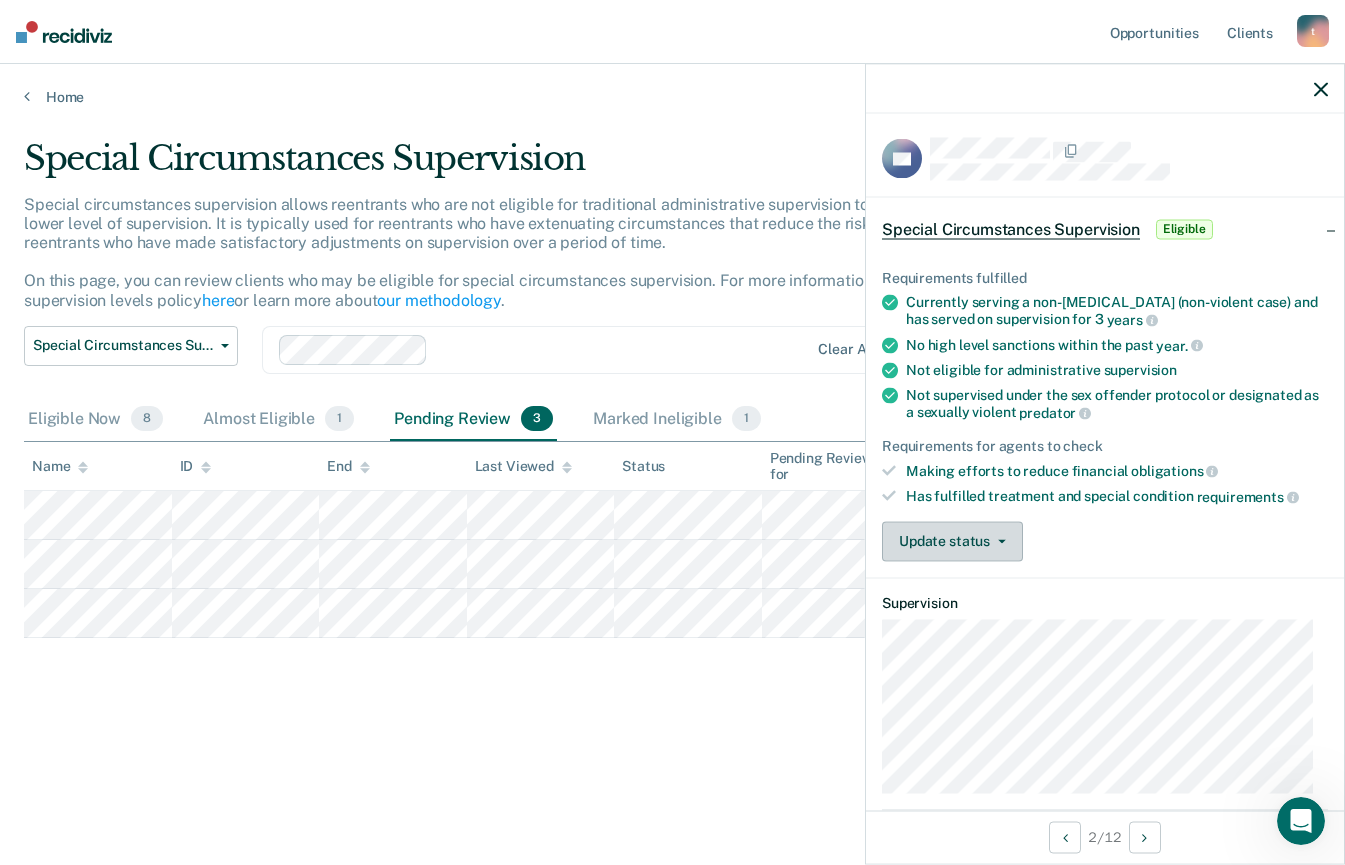 click on "Update status" at bounding box center (952, 541) 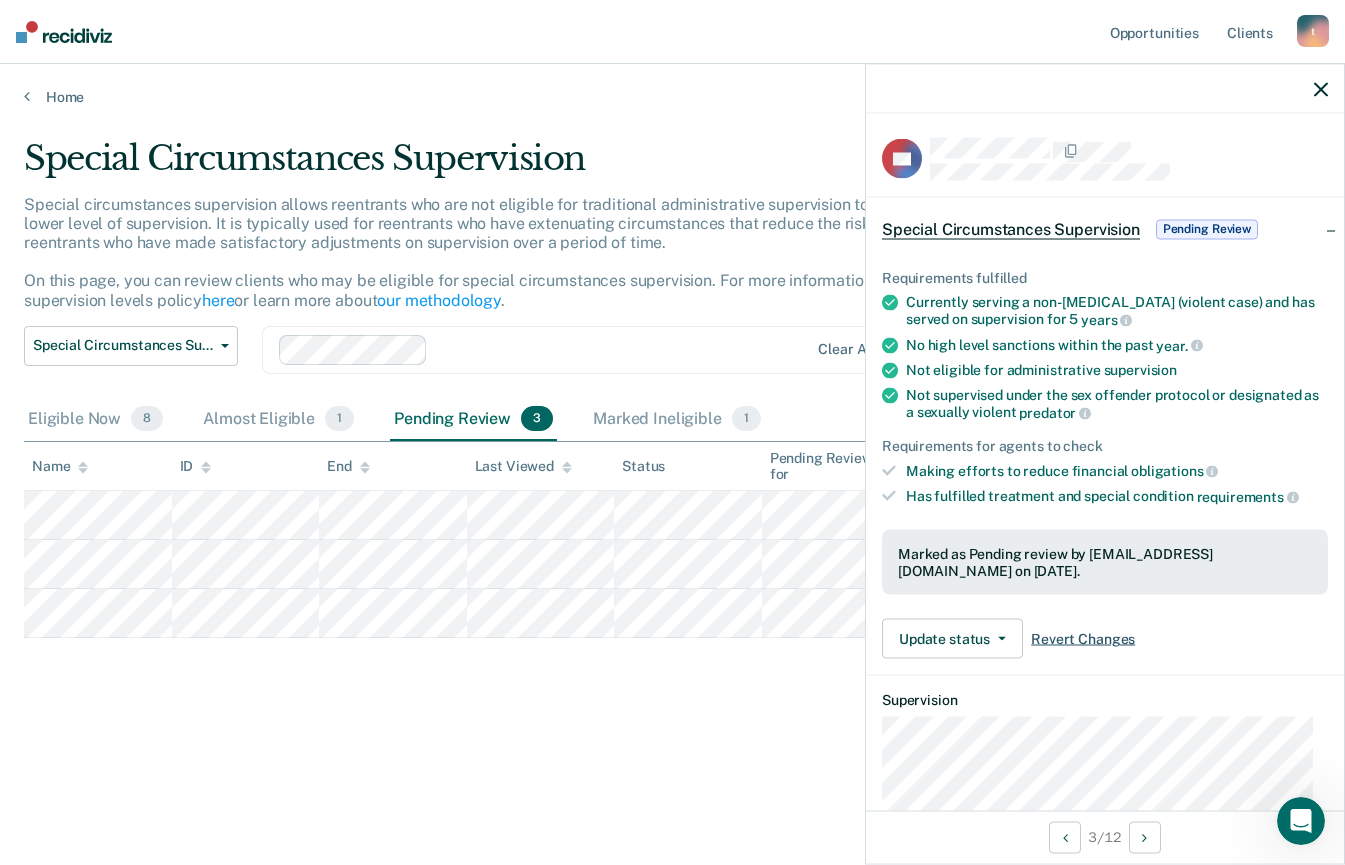 click on "Update status Revert from Pending Review Mark Ineligible Revert Changes" at bounding box center (1105, 639) 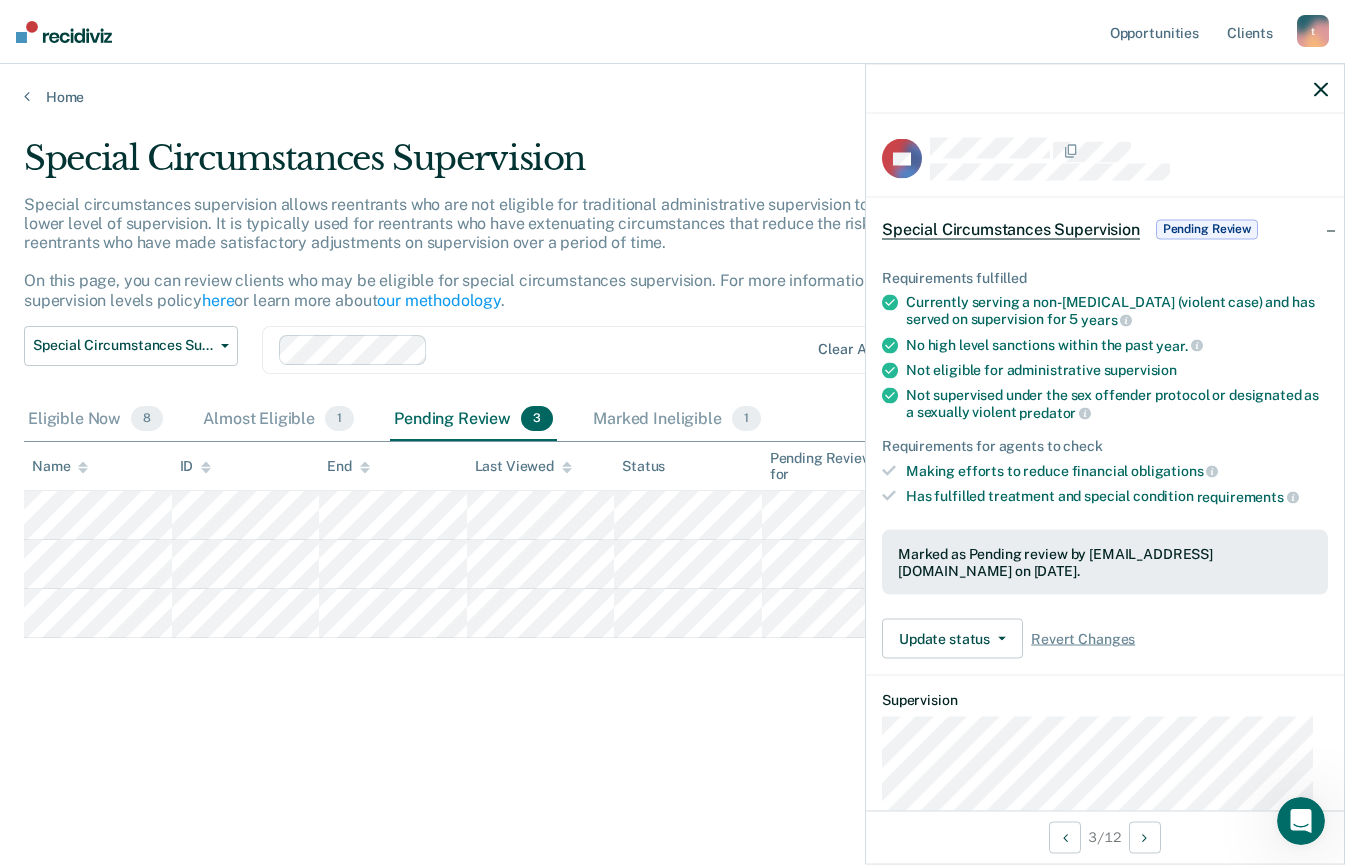 click on "Update status Revert from Pending Review Mark Ineligible Revert Changes" at bounding box center (1105, 639) 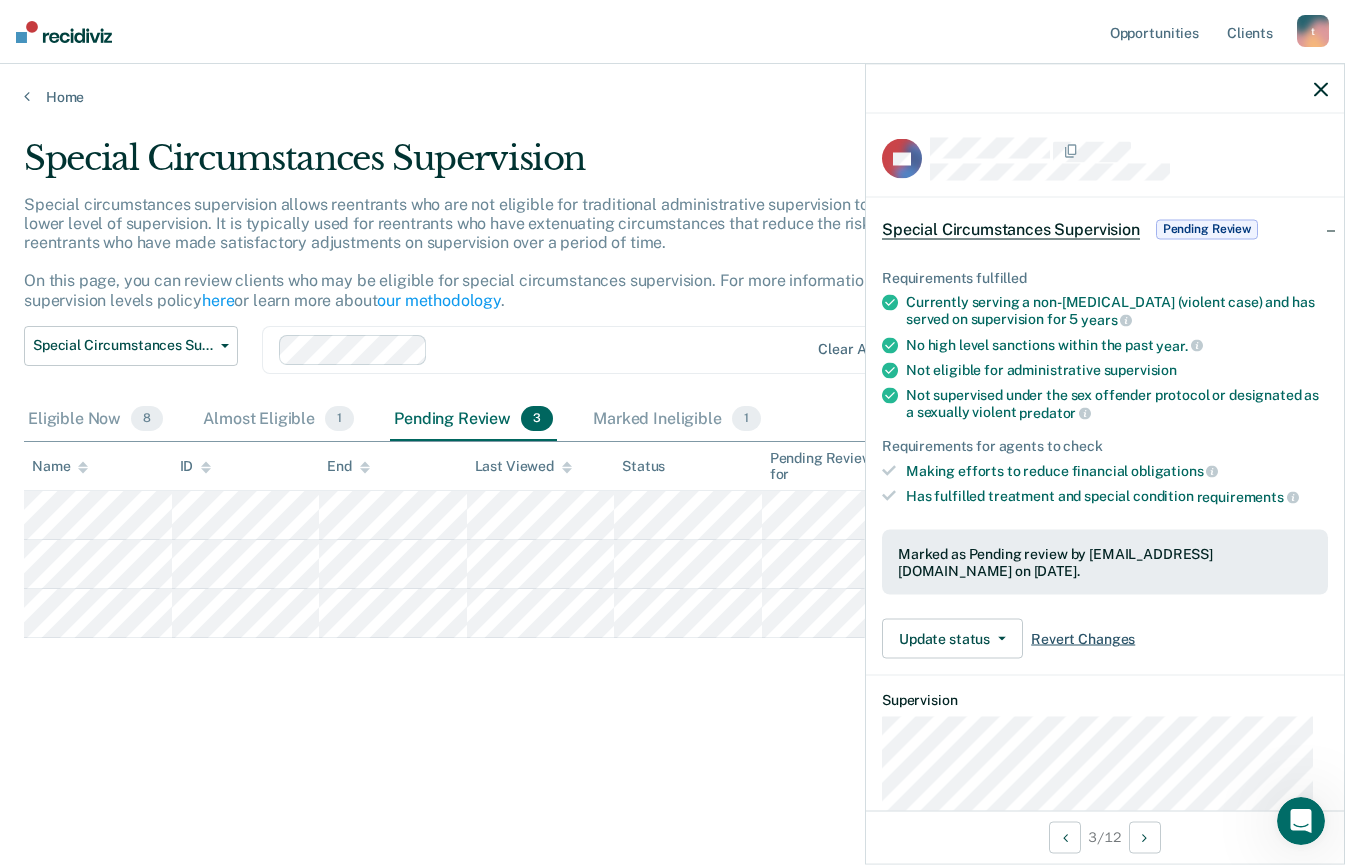 click on "Revert Changes" at bounding box center (1083, 639) 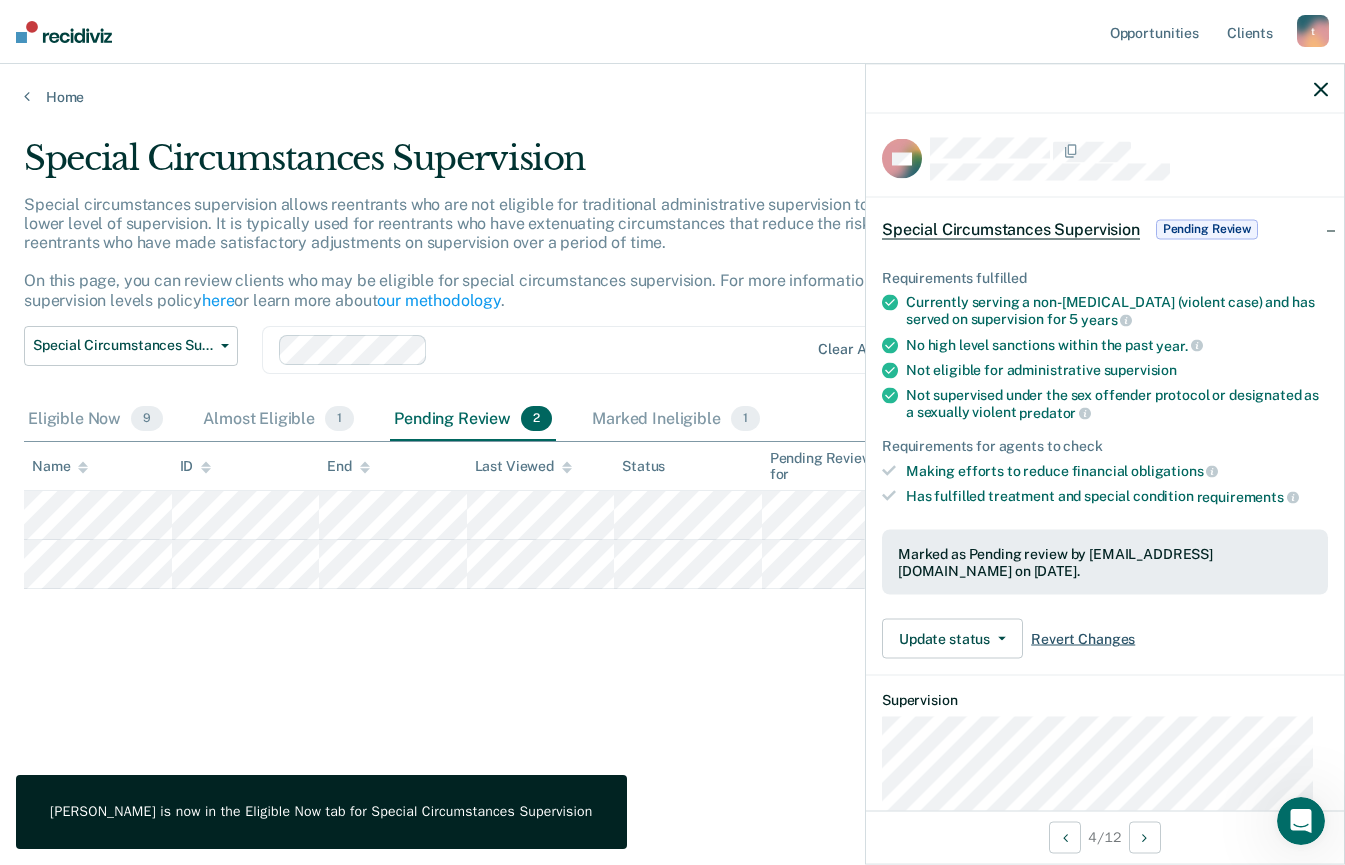 click on "Revert Changes" at bounding box center [1083, 639] 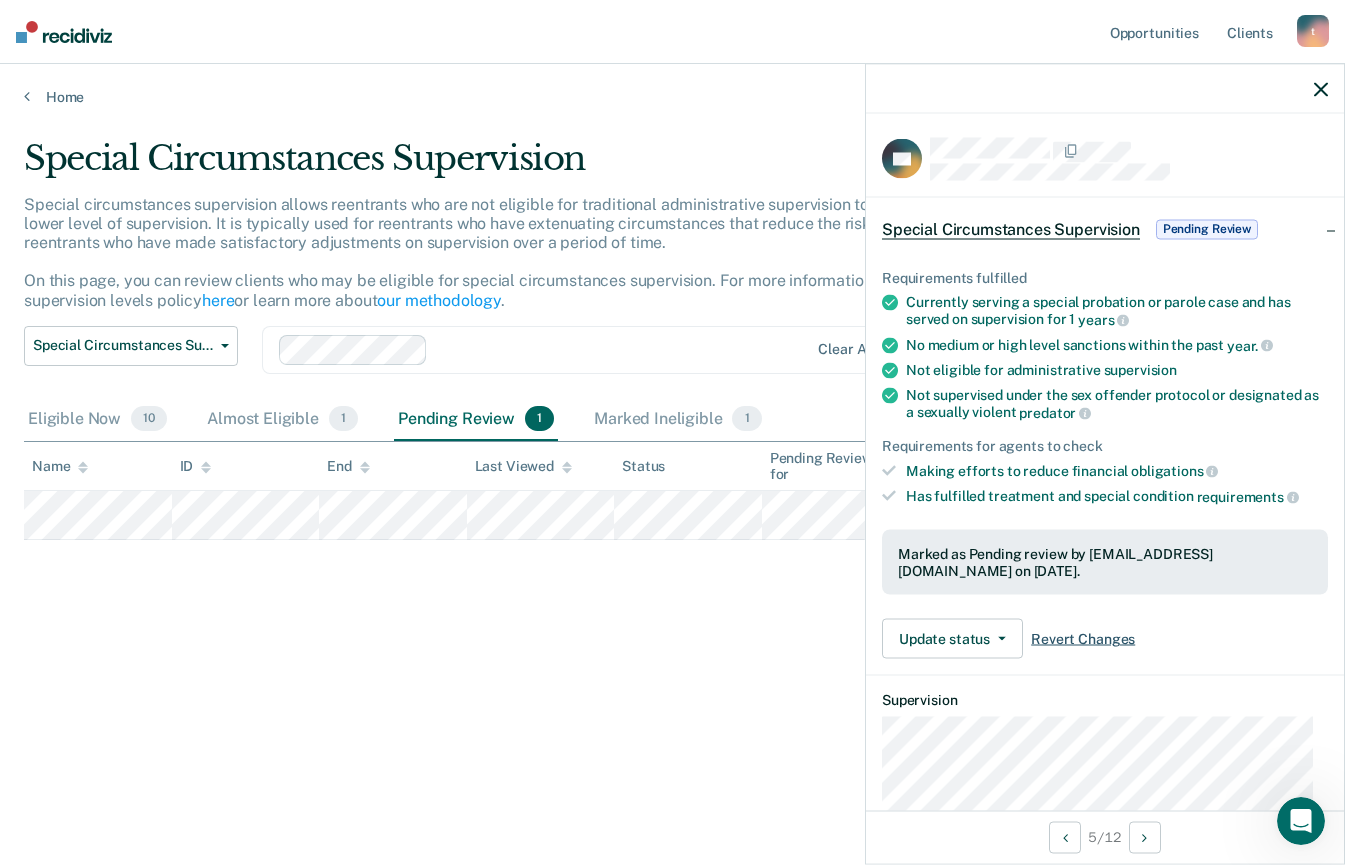 click on "Revert Changes" at bounding box center (1083, 639) 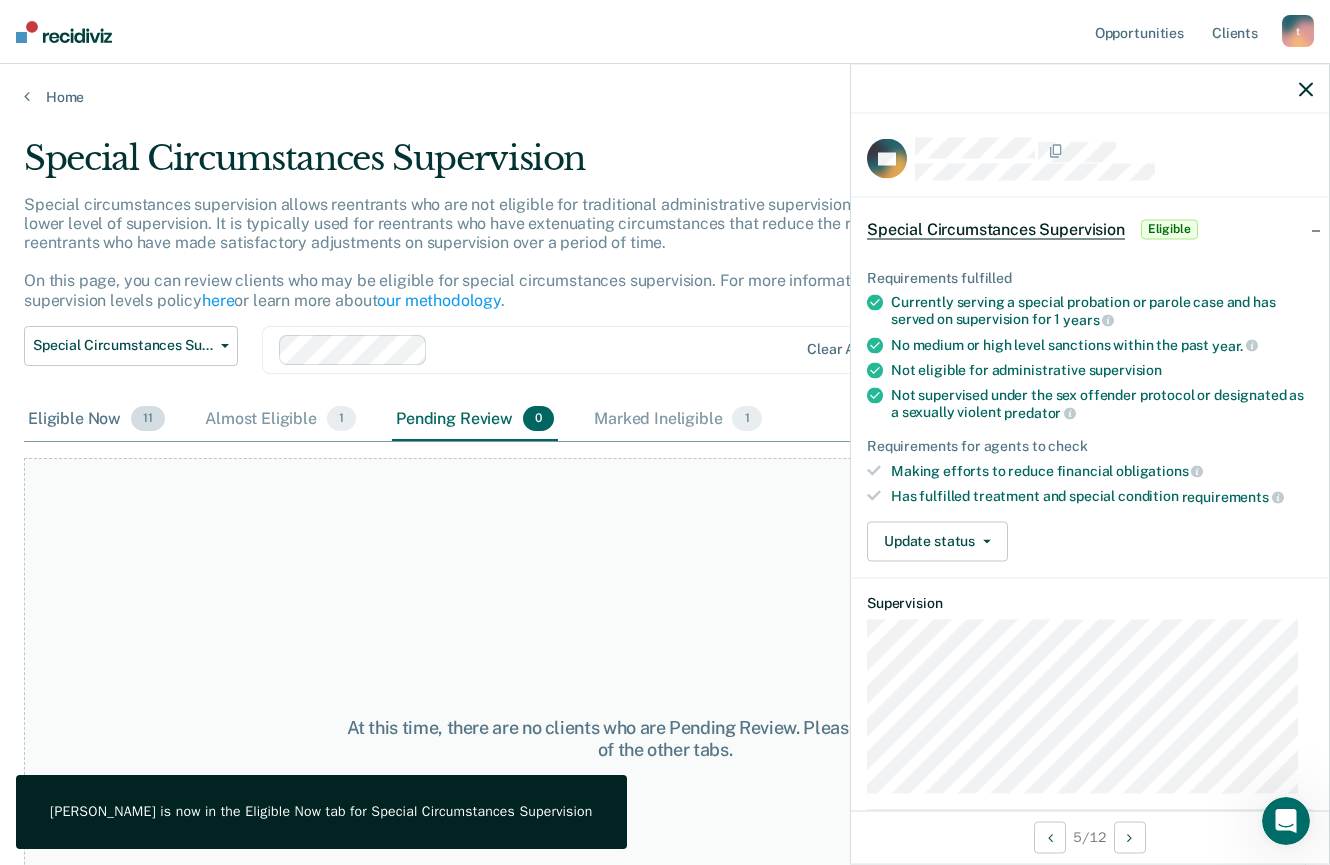 click on "Eligible Now 11" at bounding box center (96, 420) 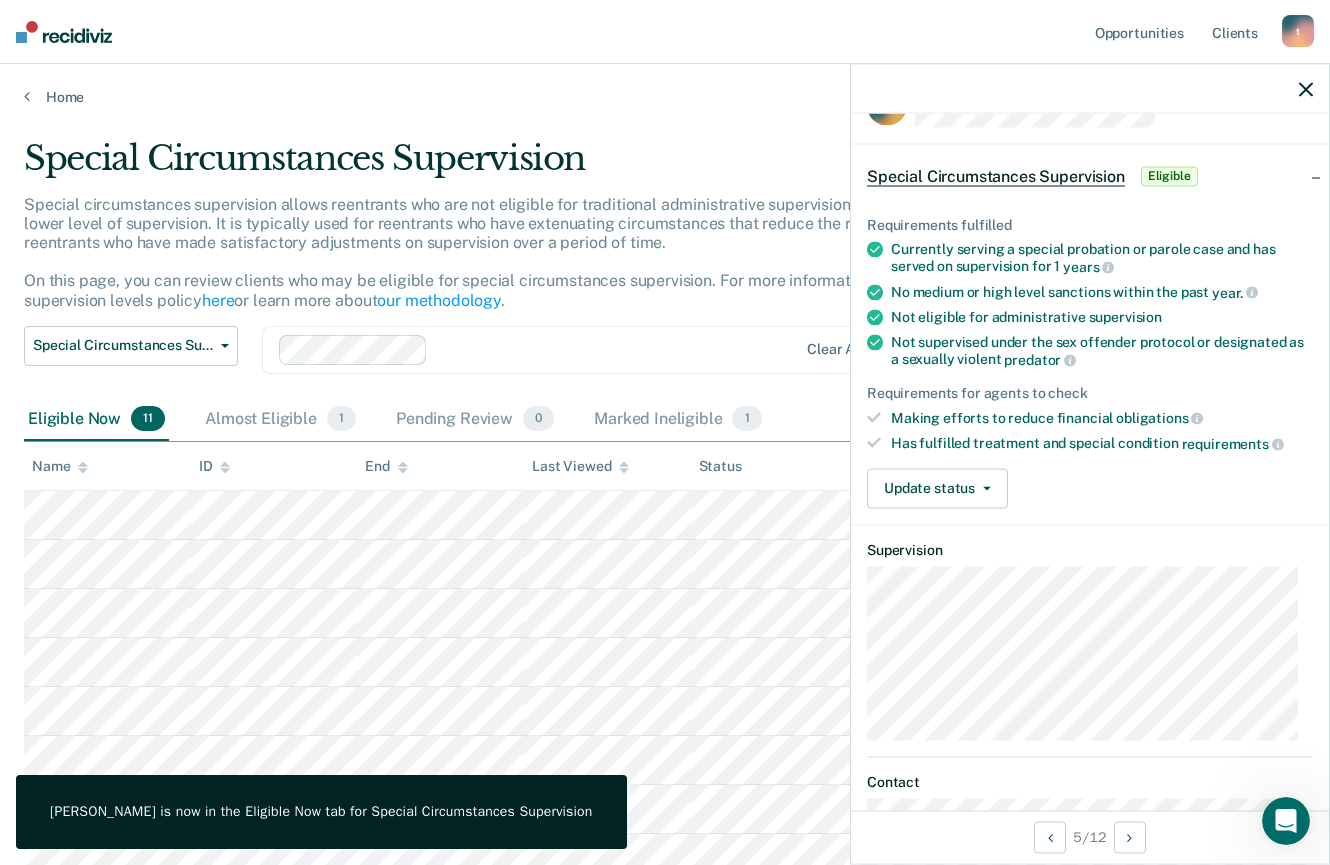scroll, scrollTop: 64, scrollLeft: 0, axis: vertical 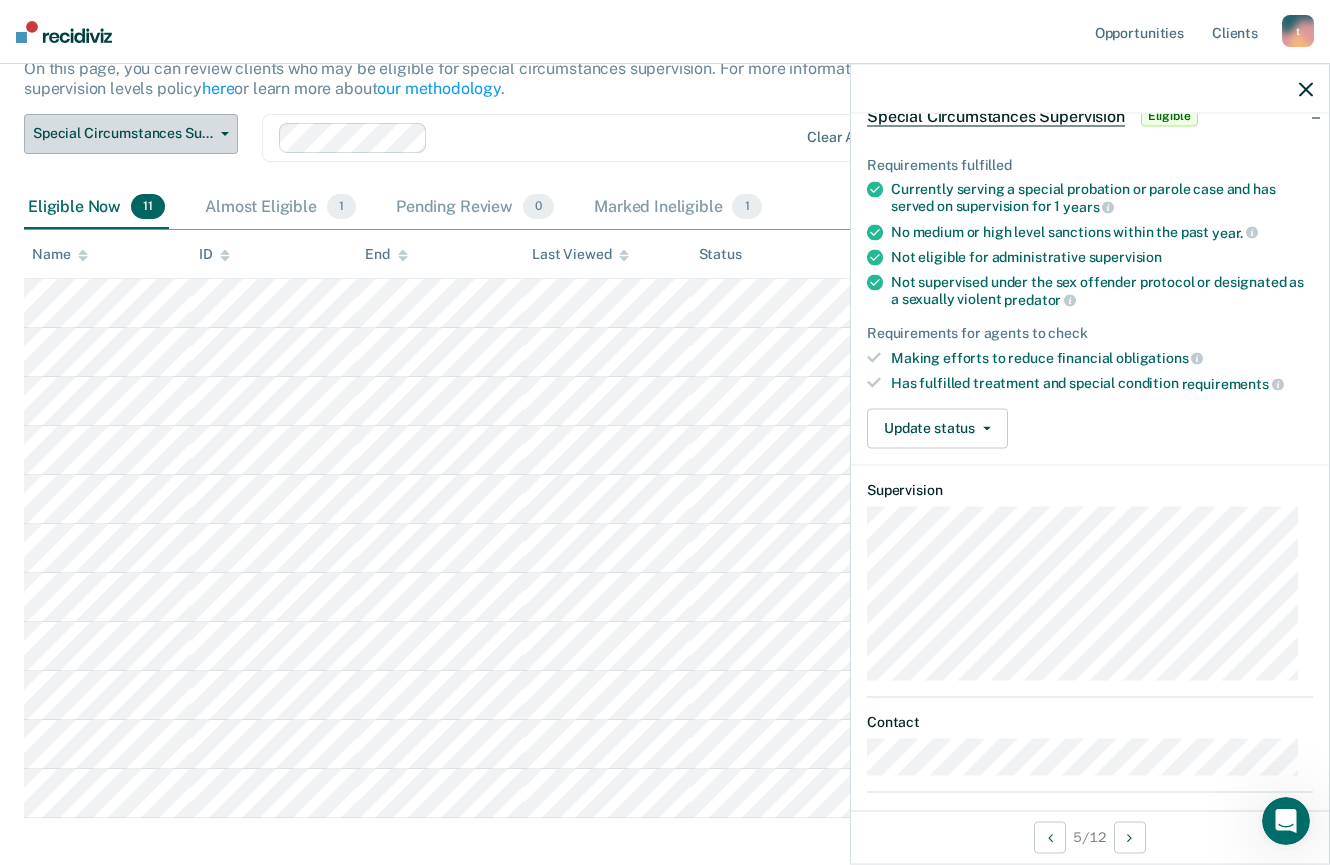 click on "Special Circumstances Supervision" at bounding box center [131, 134] 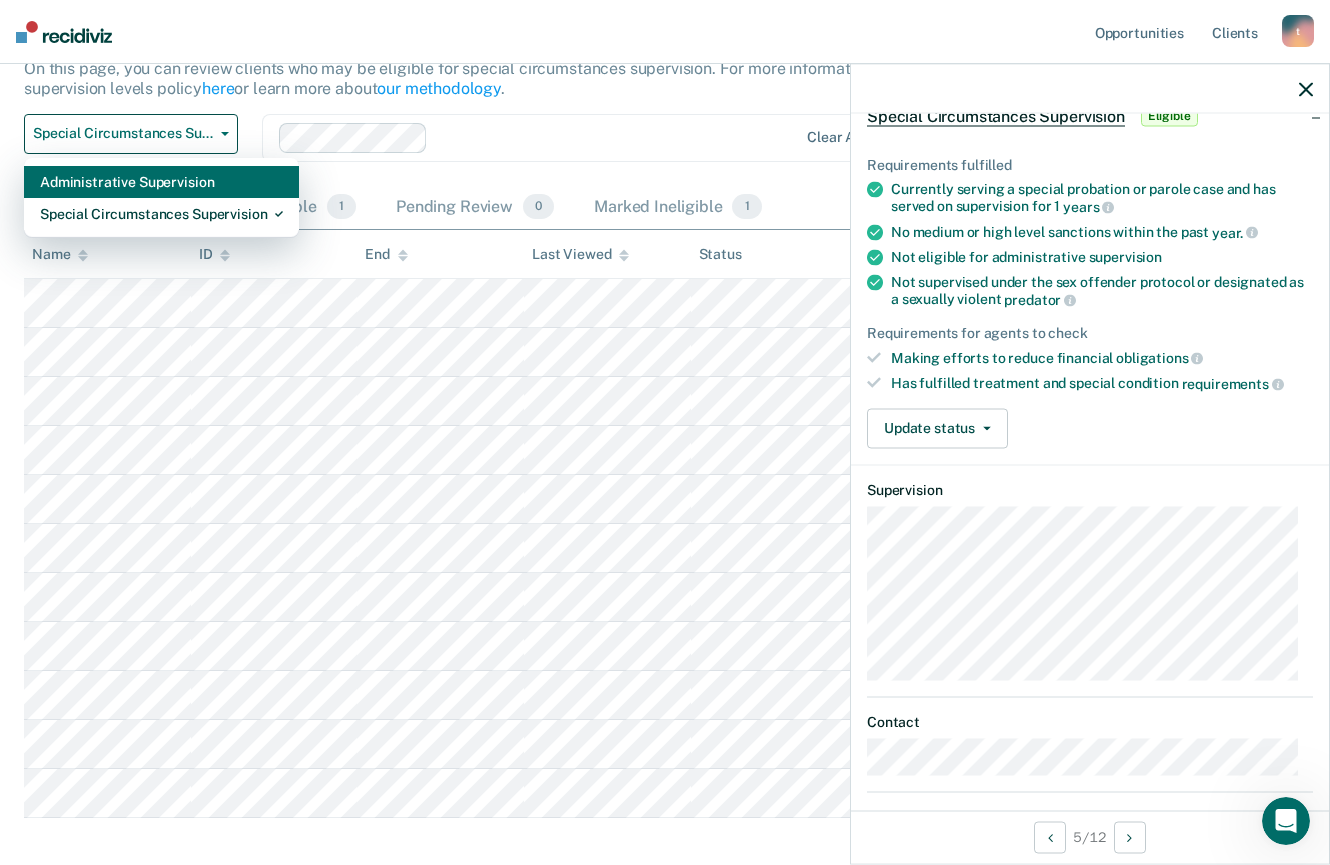 click on "Administrative Supervision" at bounding box center (161, 182) 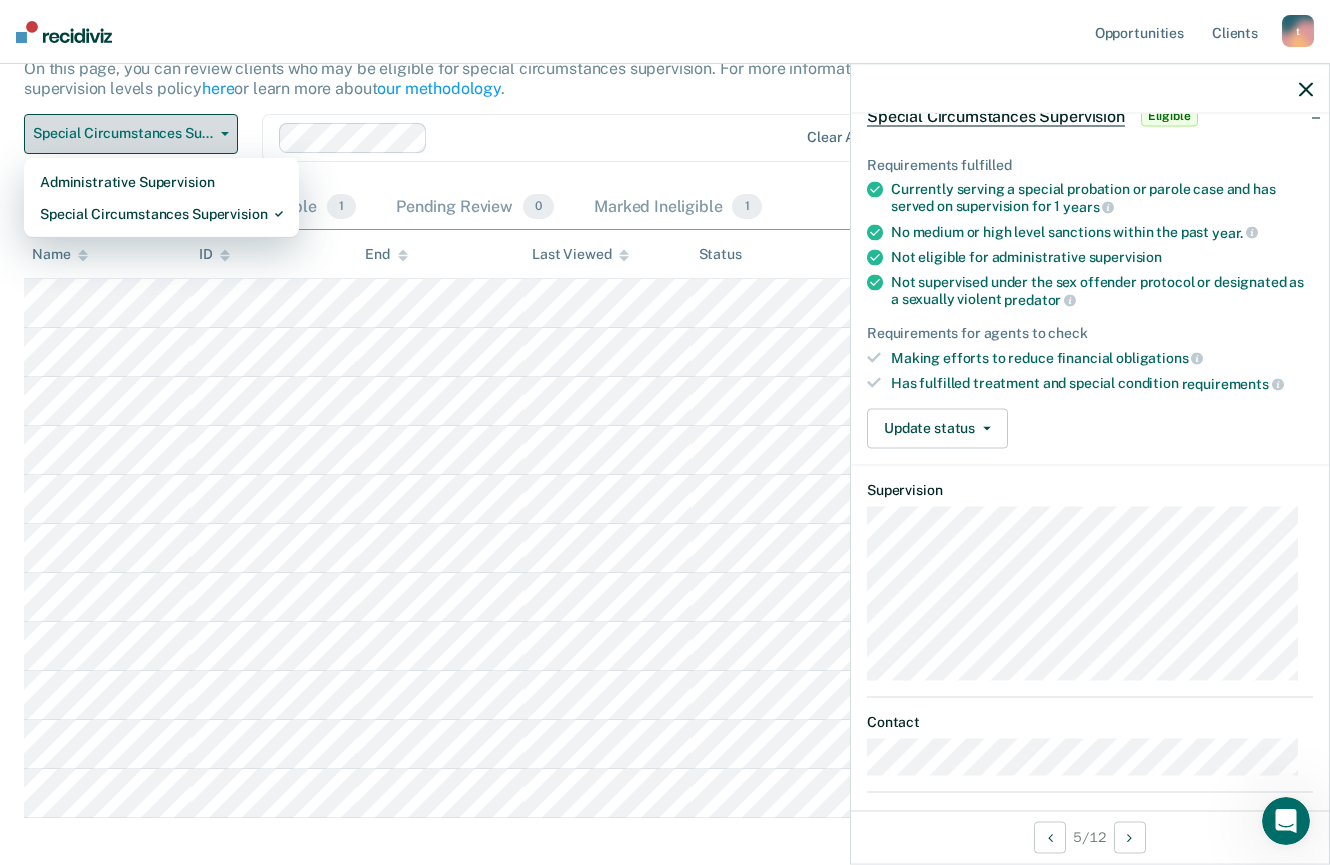 scroll, scrollTop: 0, scrollLeft: 0, axis: both 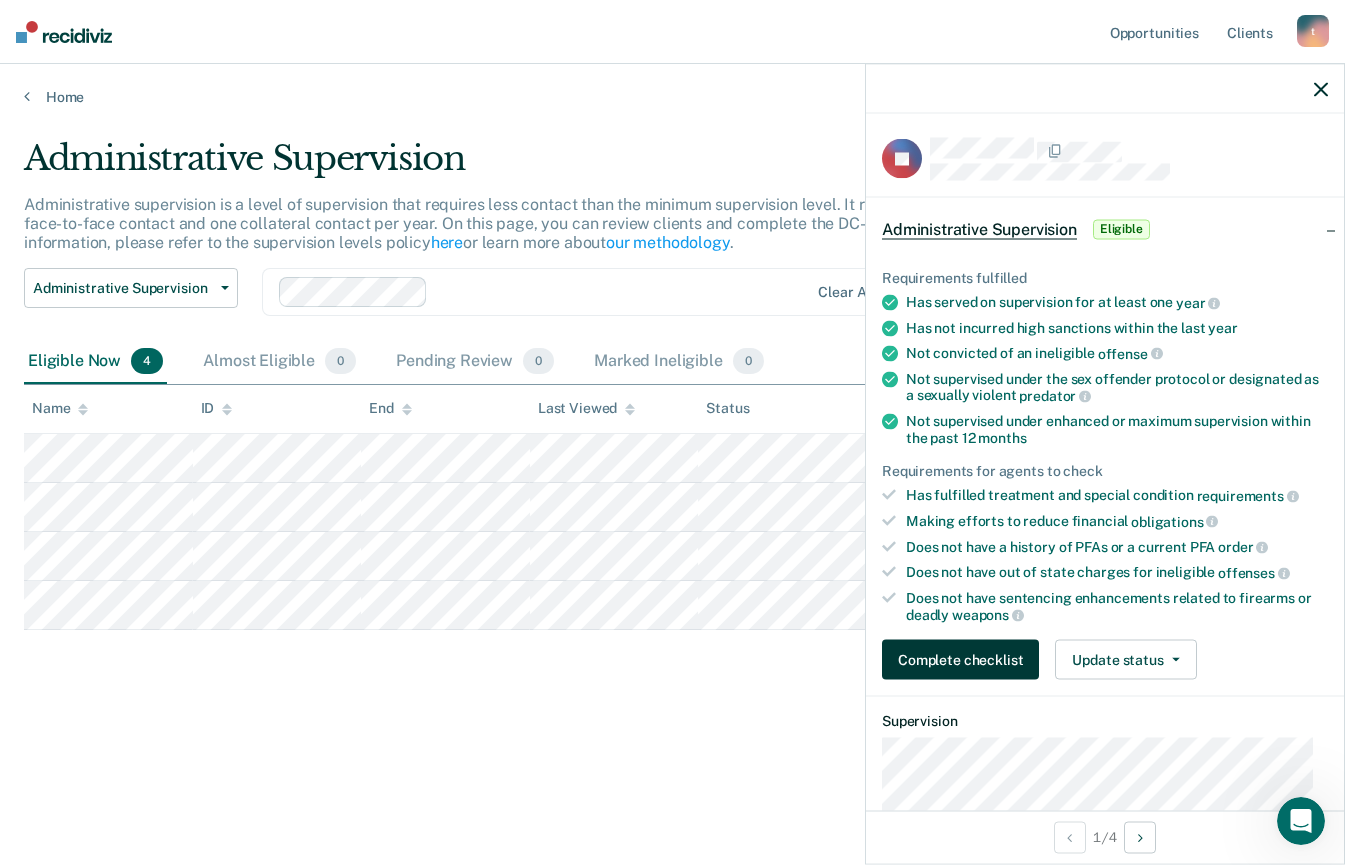 click on "Complete checklist" at bounding box center [960, 660] 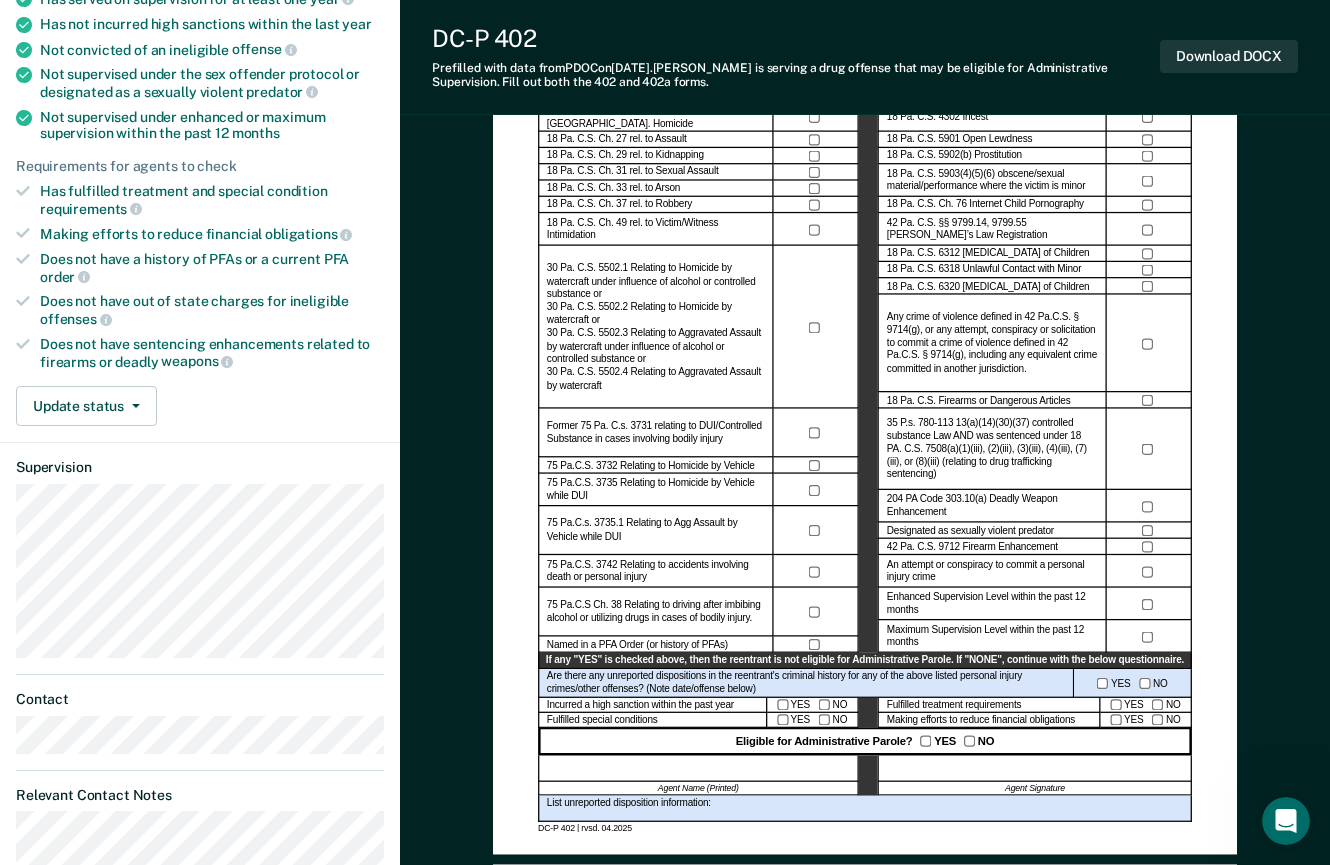 scroll, scrollTop: 24, scrollLeft: 0, axis: vertical 